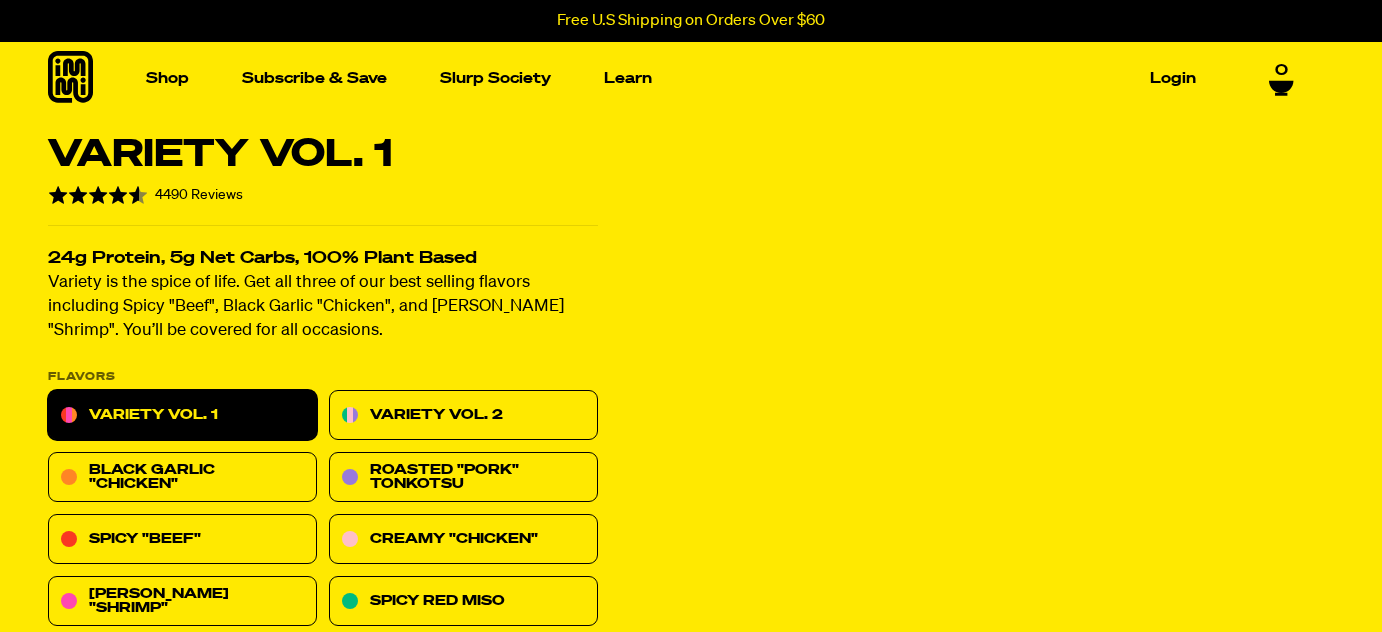 scroll, scrollTop: 0, scrollLeft: 0, axis: both 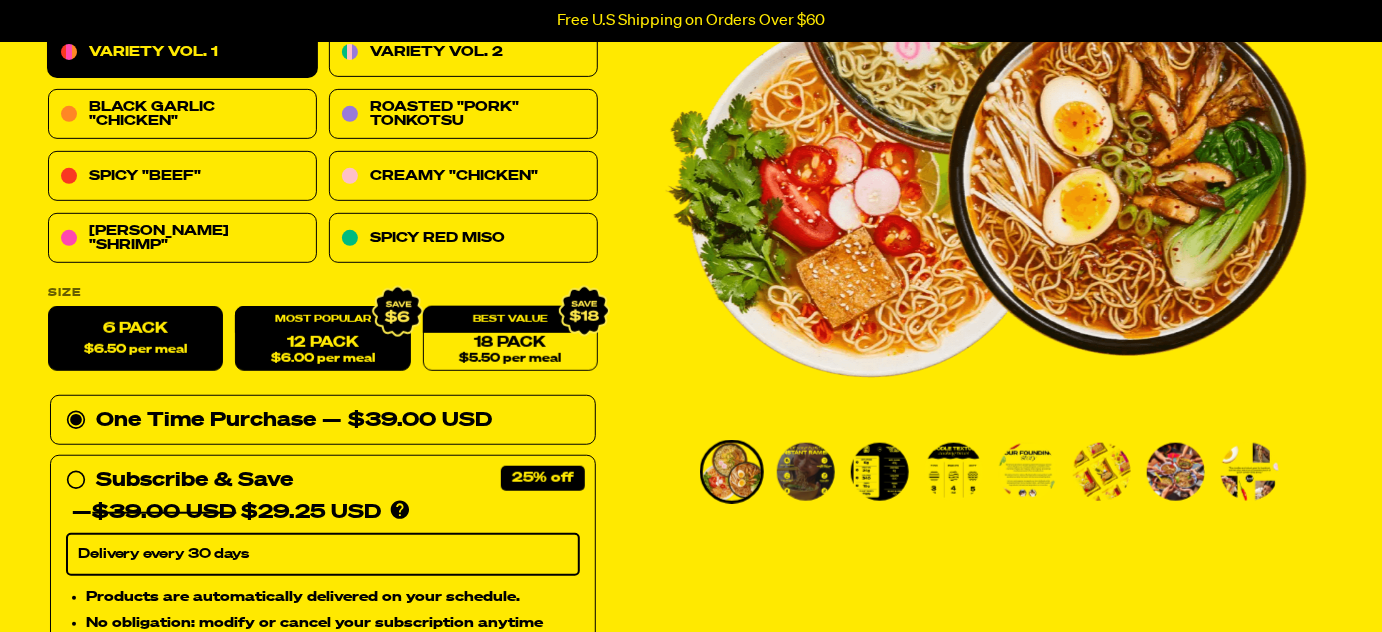 click on "12 Pack  $6.00 per meal" at bounding box center [322, 339] 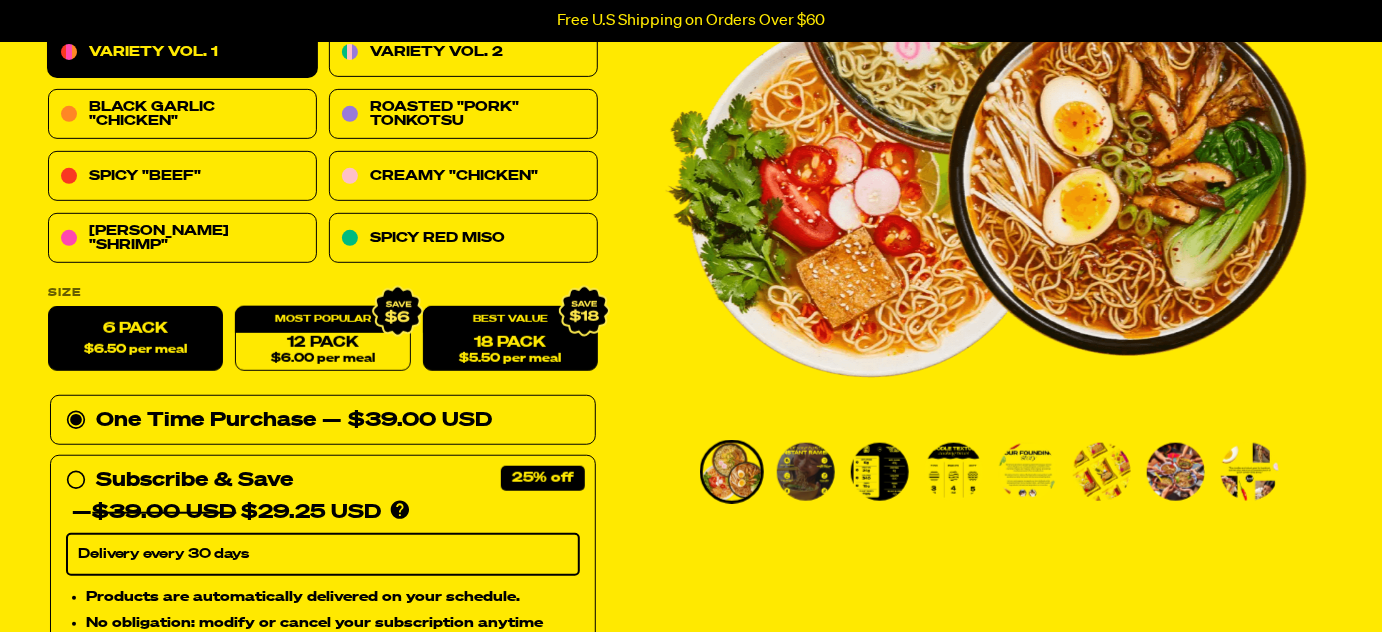click on "18 Pack  $5.50 per meal" at bounding box center [510, 339] 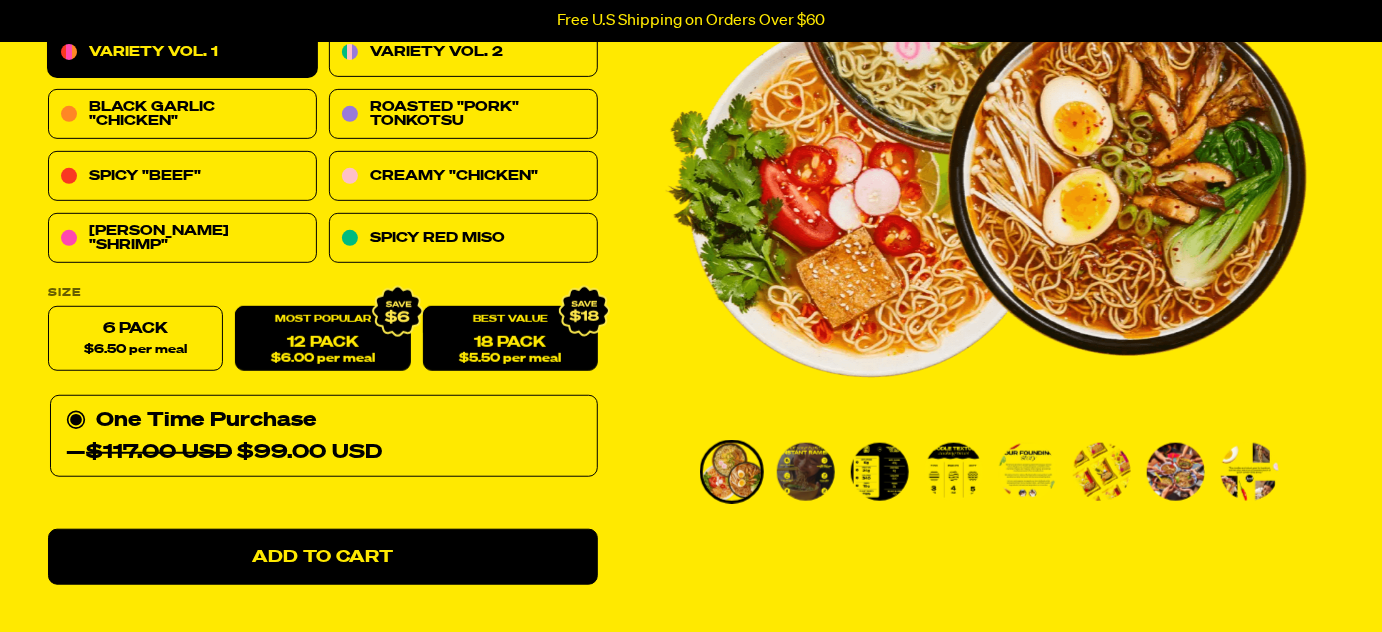 click on "12 Pack  $6.00 per meal" at bounding box center [322, 339] 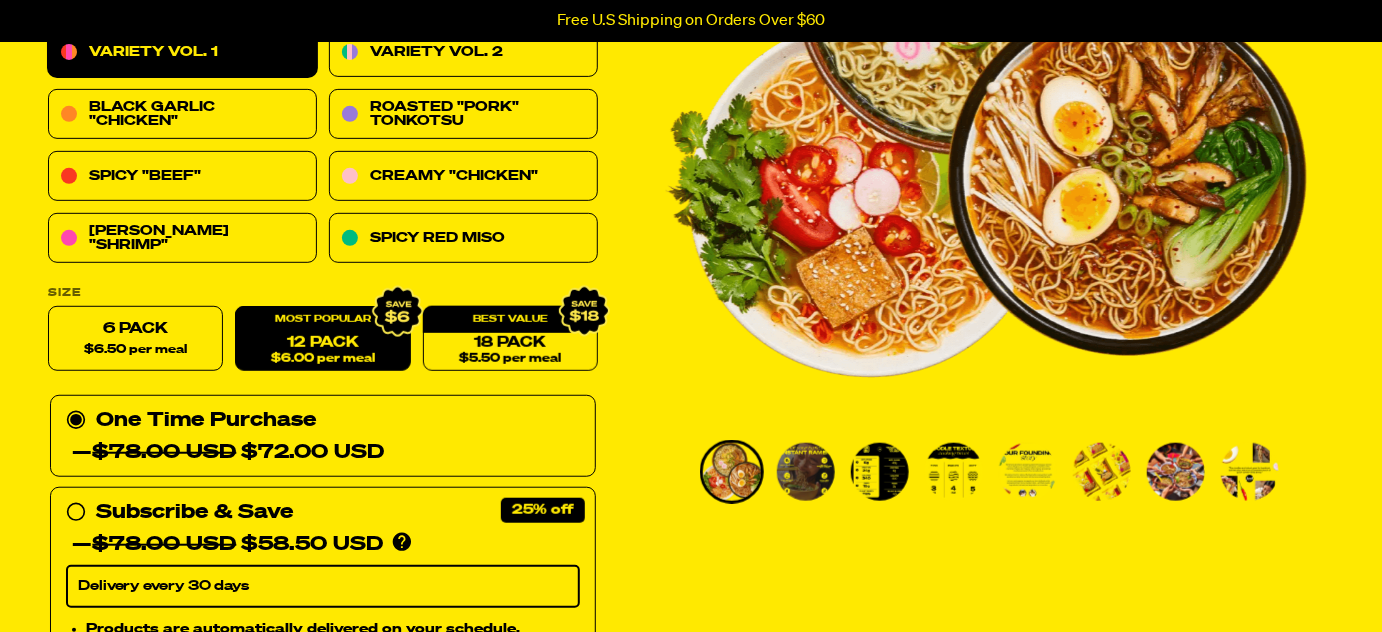 click on "12 Pack  $6.00 per meal" at bounding box center (322, 339) 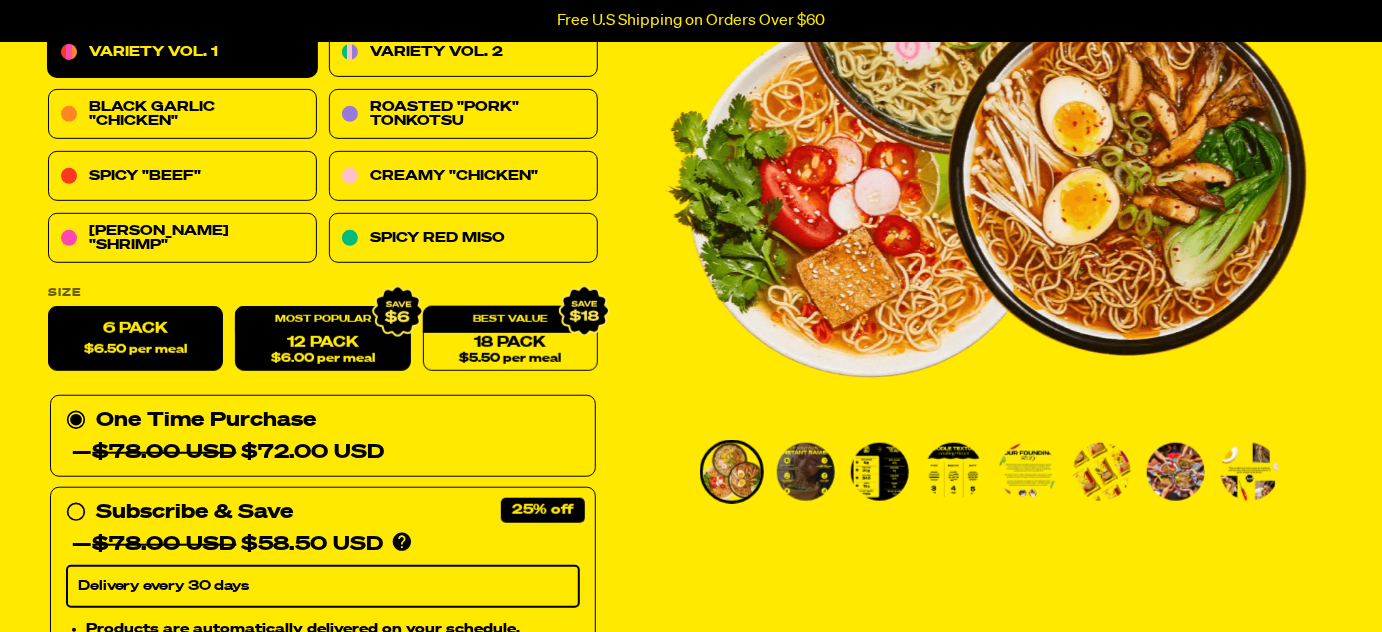 click on "6 Pack $6.50 per meal" at bounding box center (135, 339) 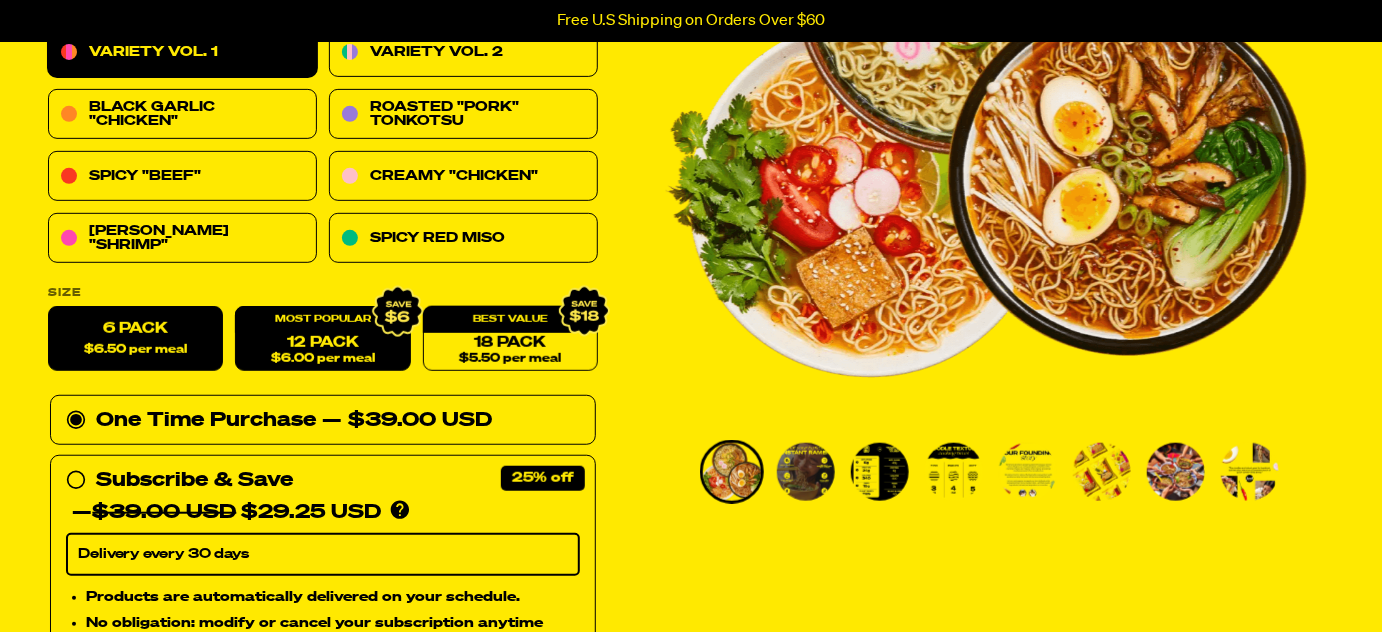 click on "12 Pack  $6.00 per meal" at bounding box center (322, 339) 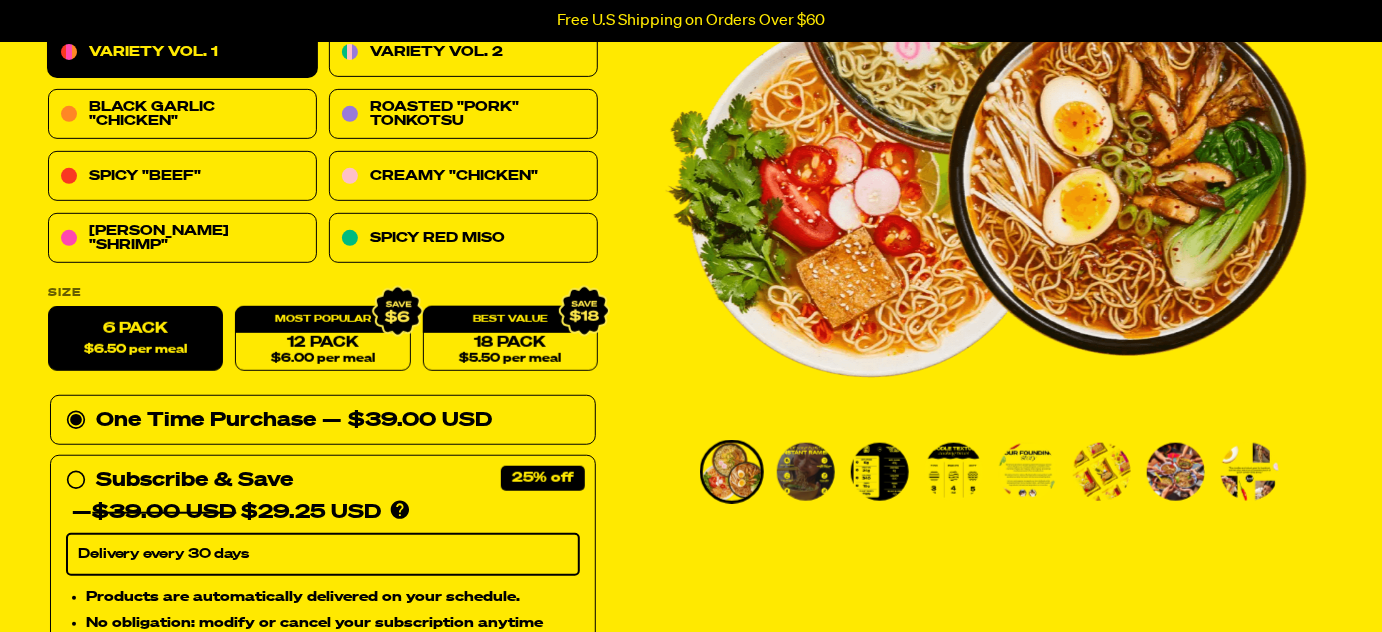 click on "6 Pack $6.50 per meal" at bounding box center [135, 339] 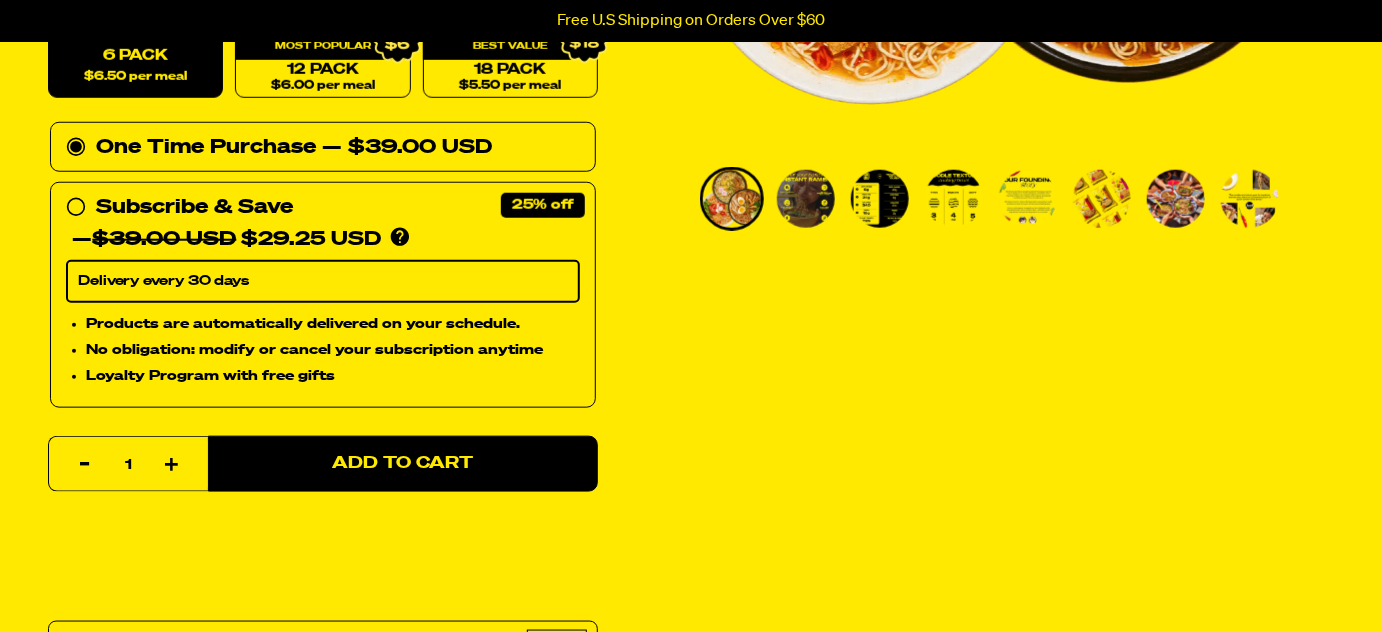 click 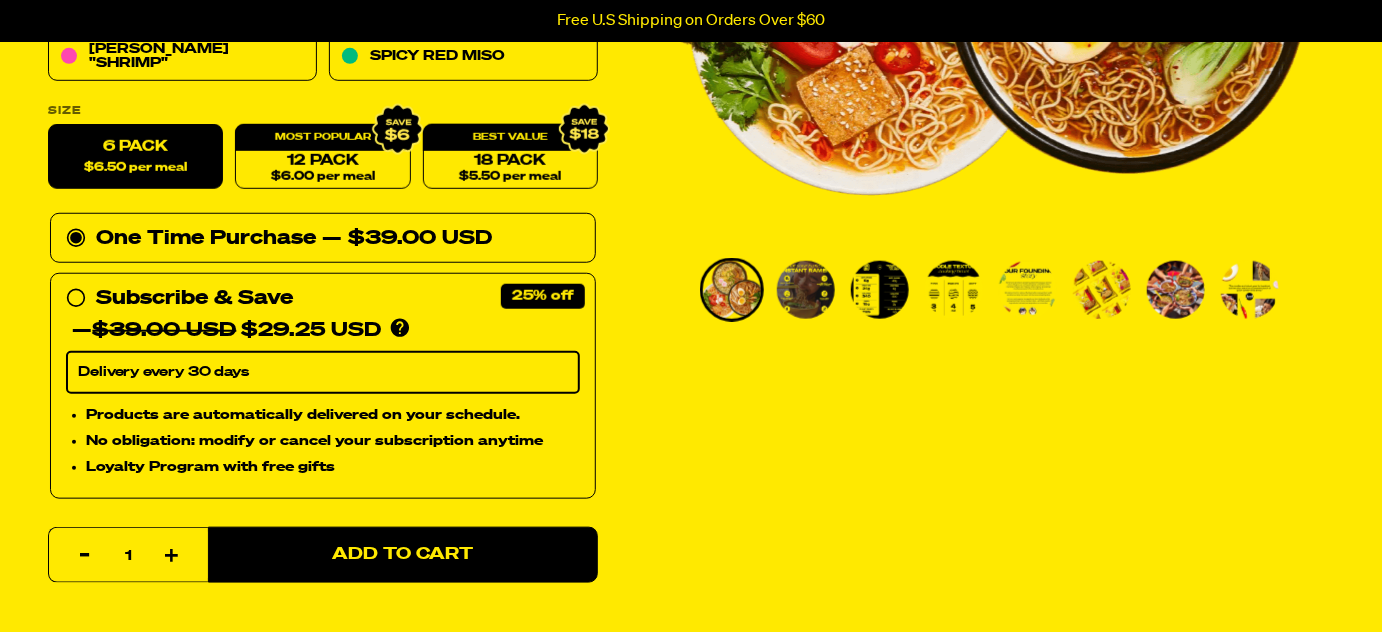 scroll, scrollTop: 454, scrollLeft: 0, axis: vertical 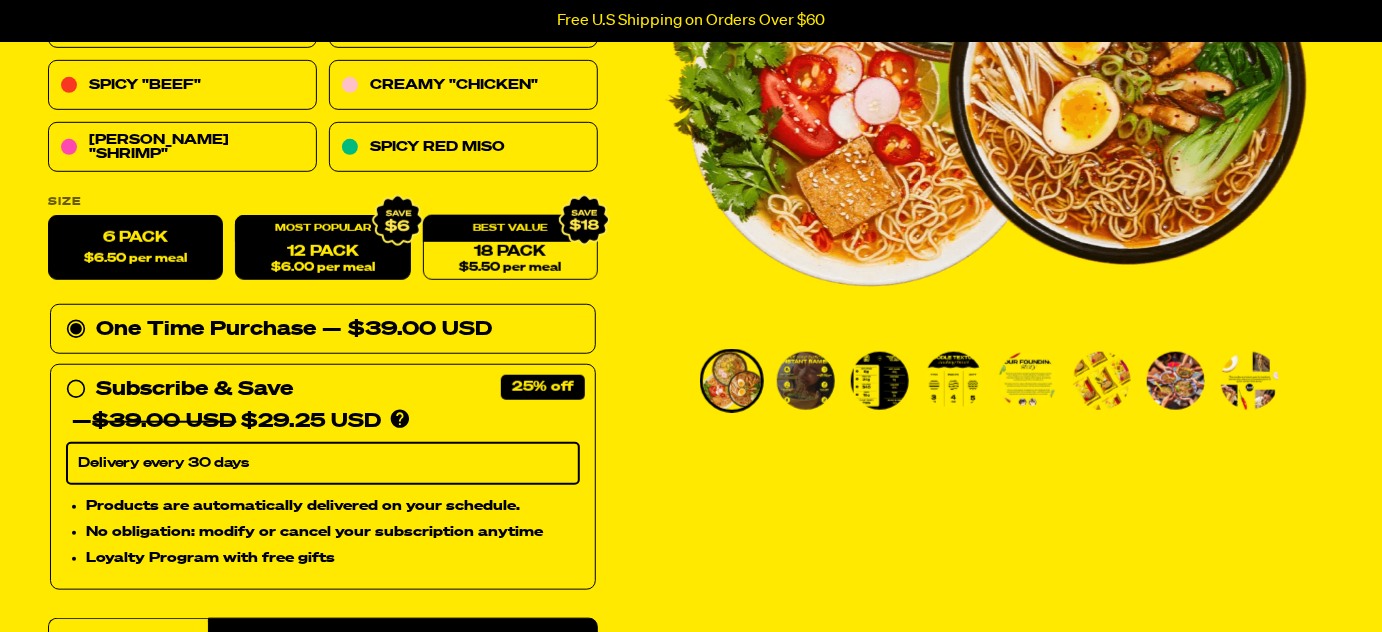 click on "12 Pack  $6.00 per meal" at bounding box center (322, 248) 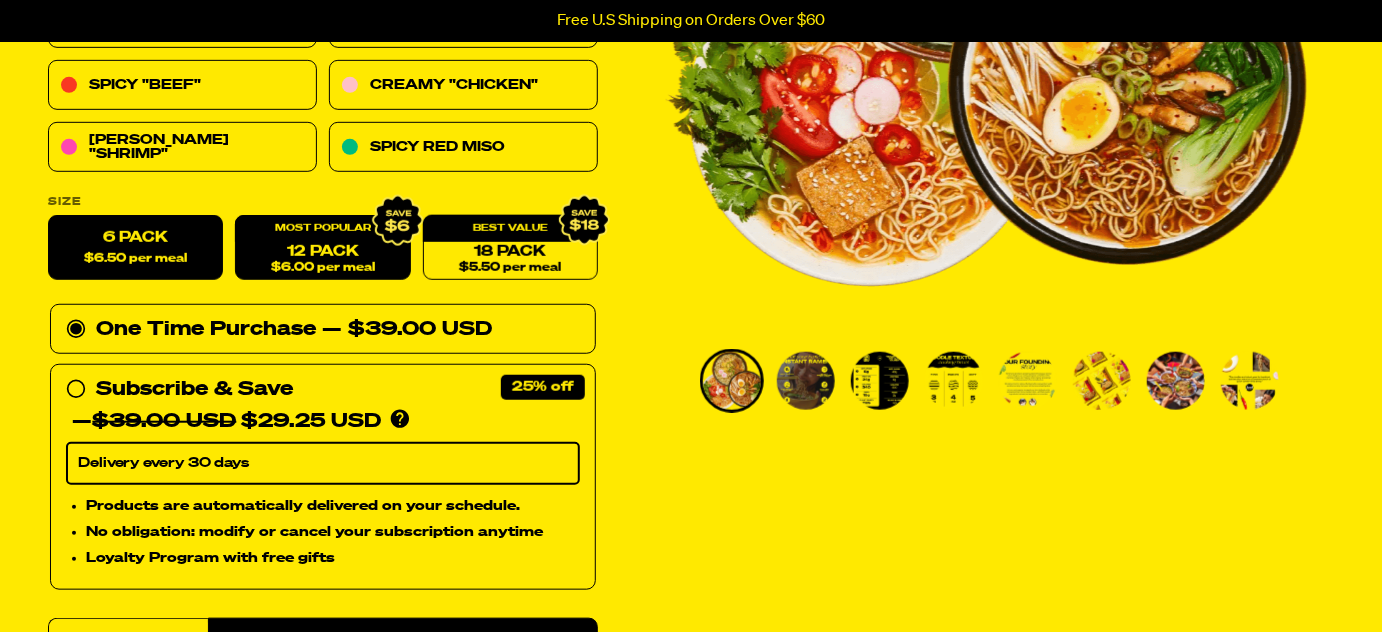 click on "12 Pack  $6.00 per meal" at bounding box center (322, 248) 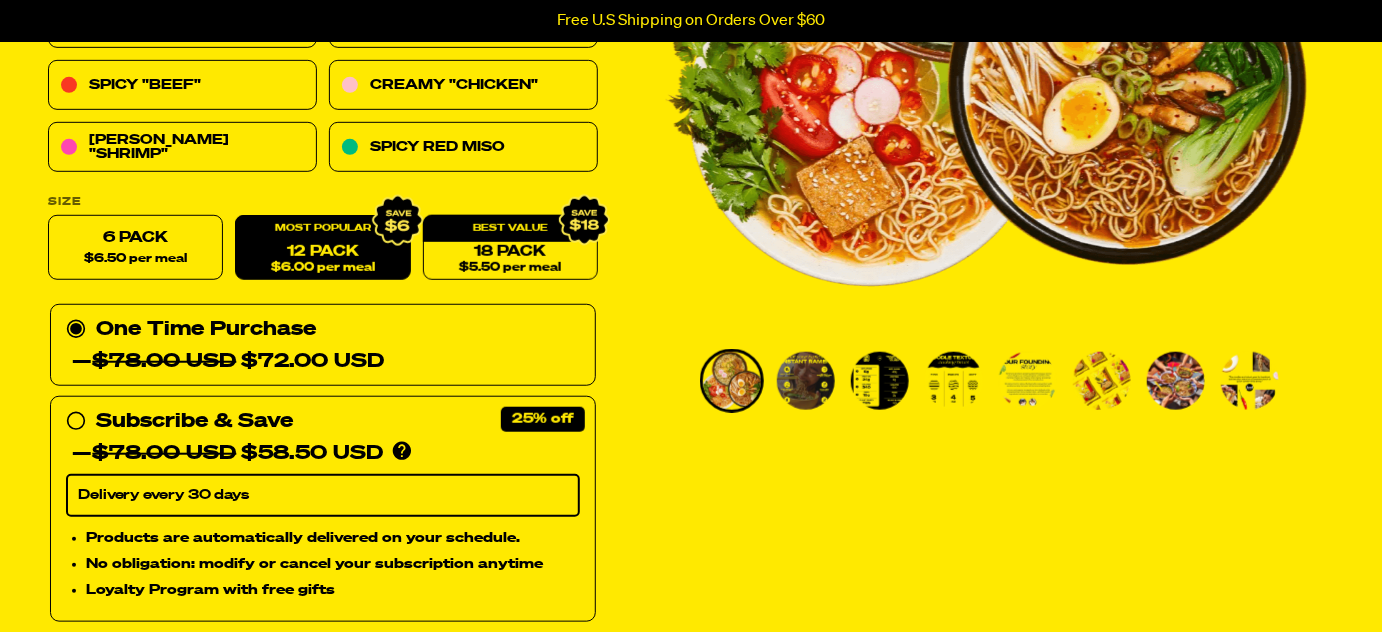scroll, scrollTop: 636, scrollLeft: 0, axis: vertical 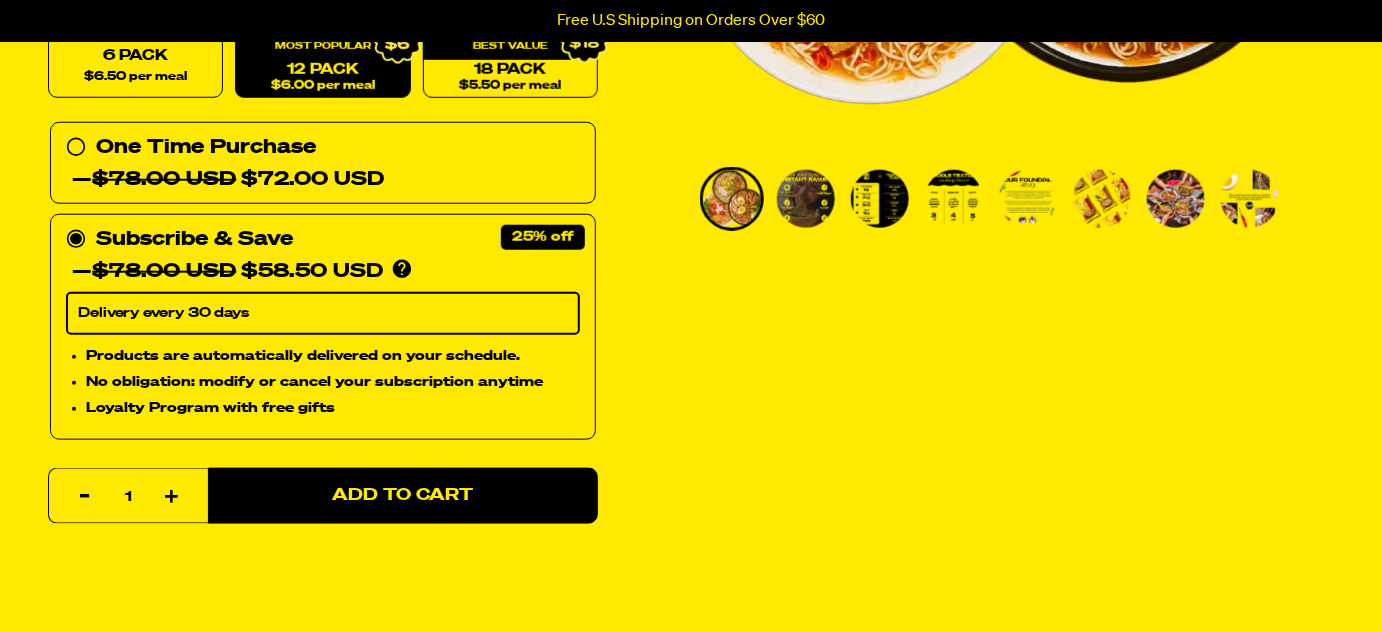 click on "Delivery every 30 days" at bounding box center [323, 314] 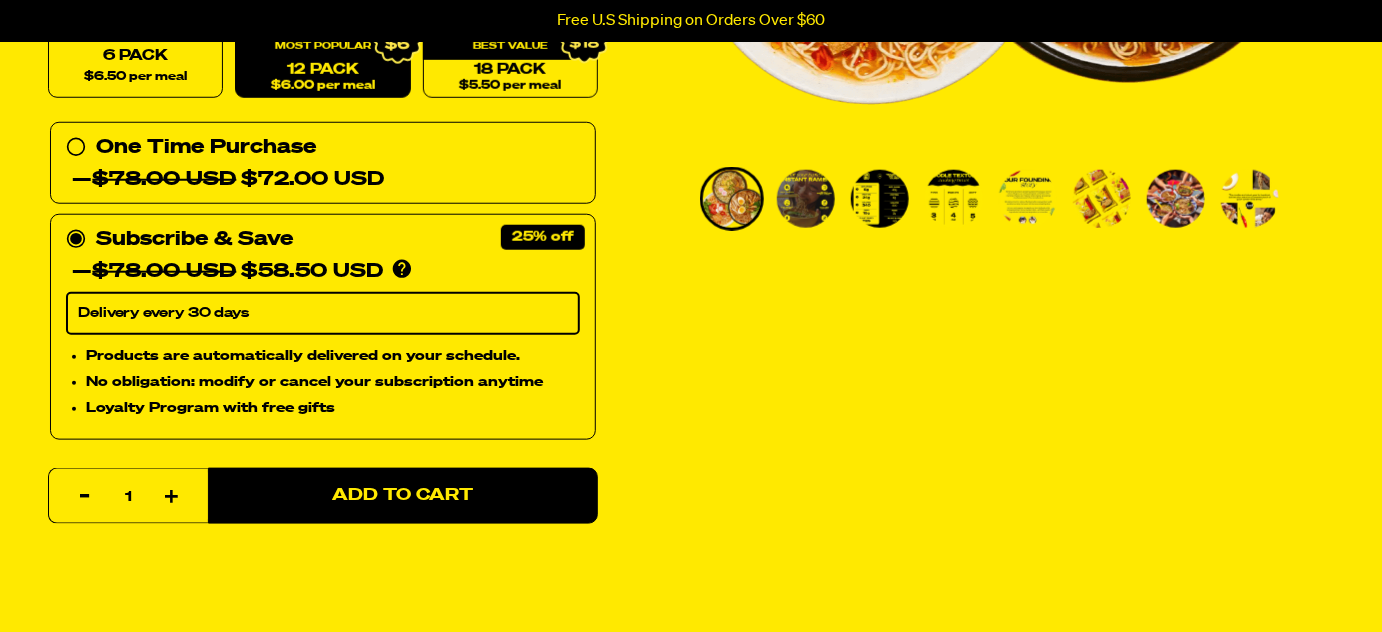 click on "Delivery every 30 days" at bounding box center (323, 314) 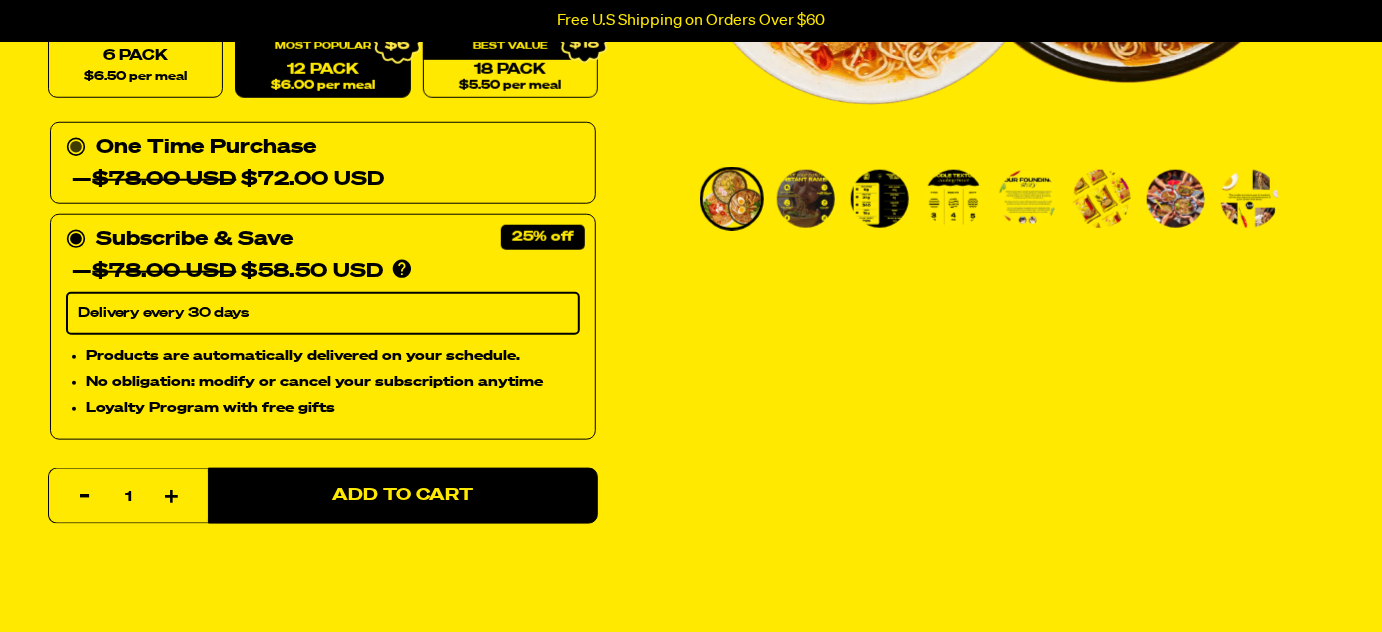 click on "—  $78.00 USD $72.00 USD" at bounding box center (228, 180) 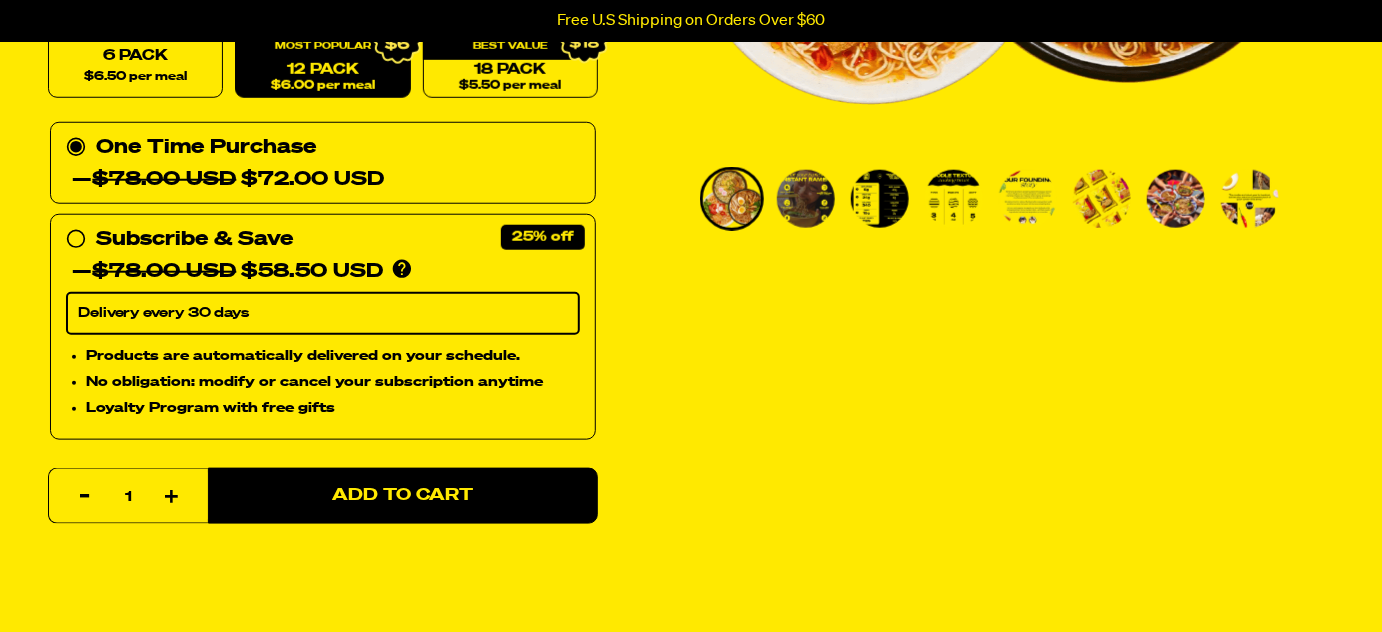 scroll, scrollTop: 0, scrollLeft: 0, axis: both 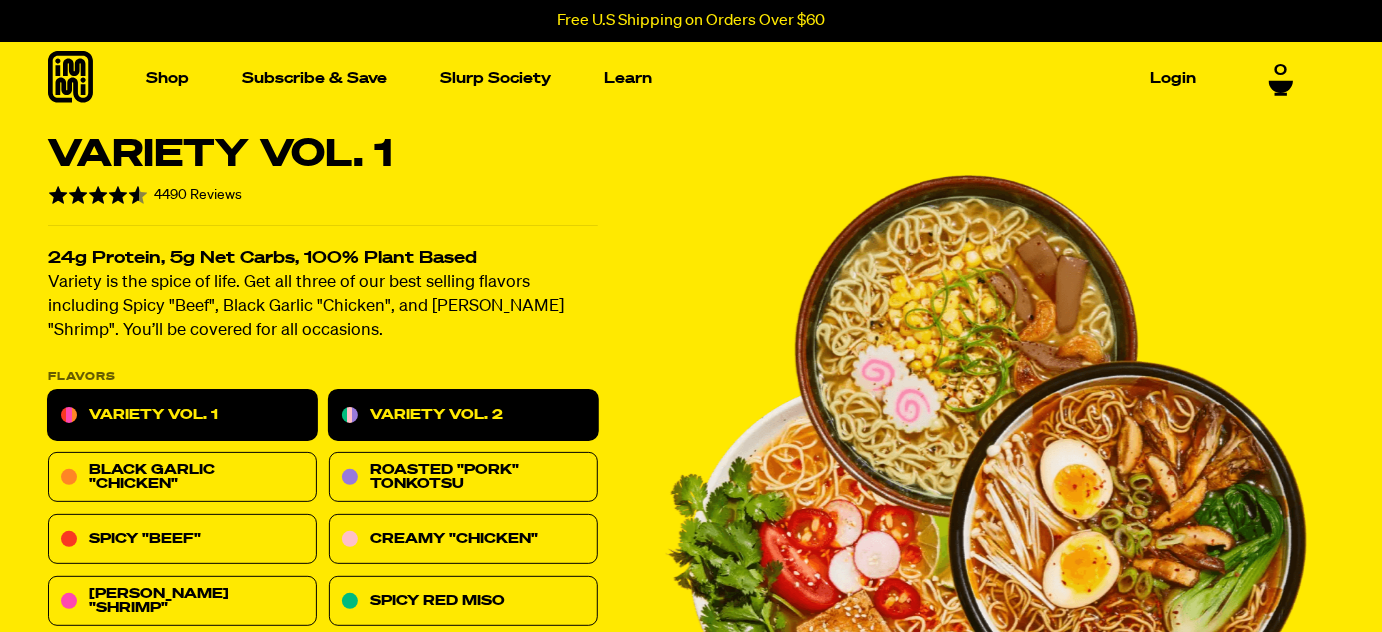 click on "Variety Vol. 2" at bounding box center (463, 416) 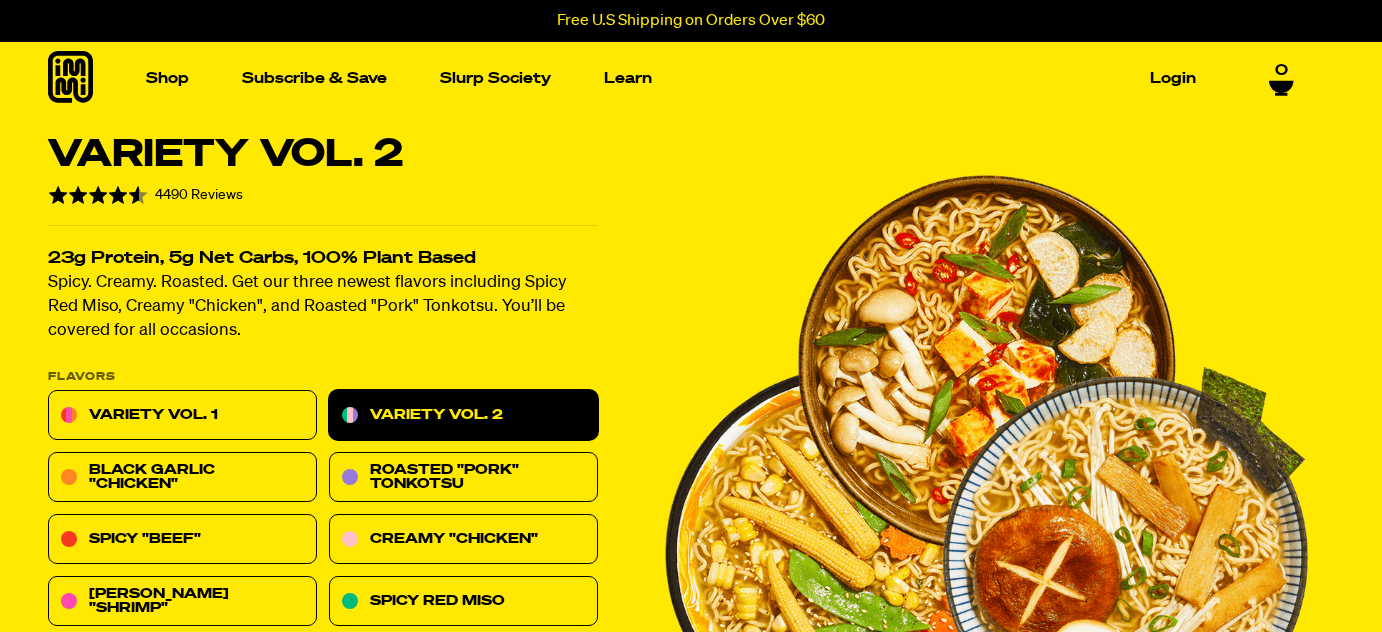 scroll, scrollTop: 0, scrollLeft: 0, axis: both 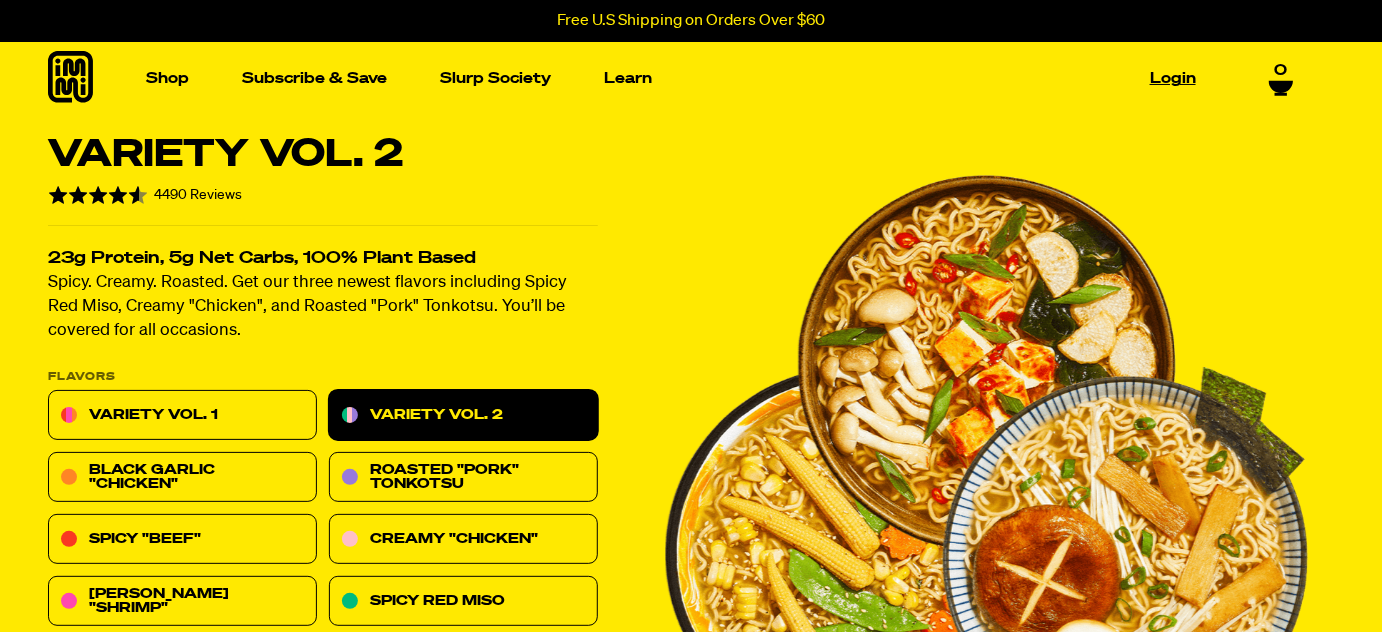 click on "Login" at bounding box center (1173, 78) 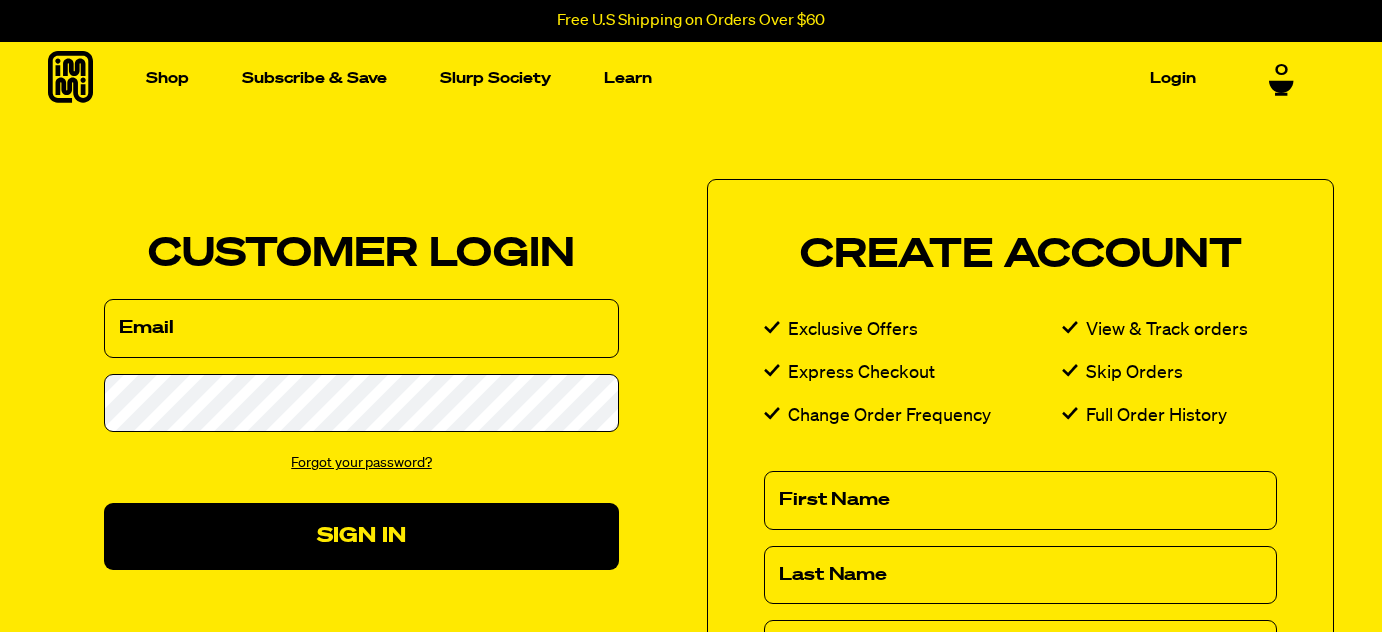 scroll, scrollTop: 0, scrollLeft: 0, axis: both 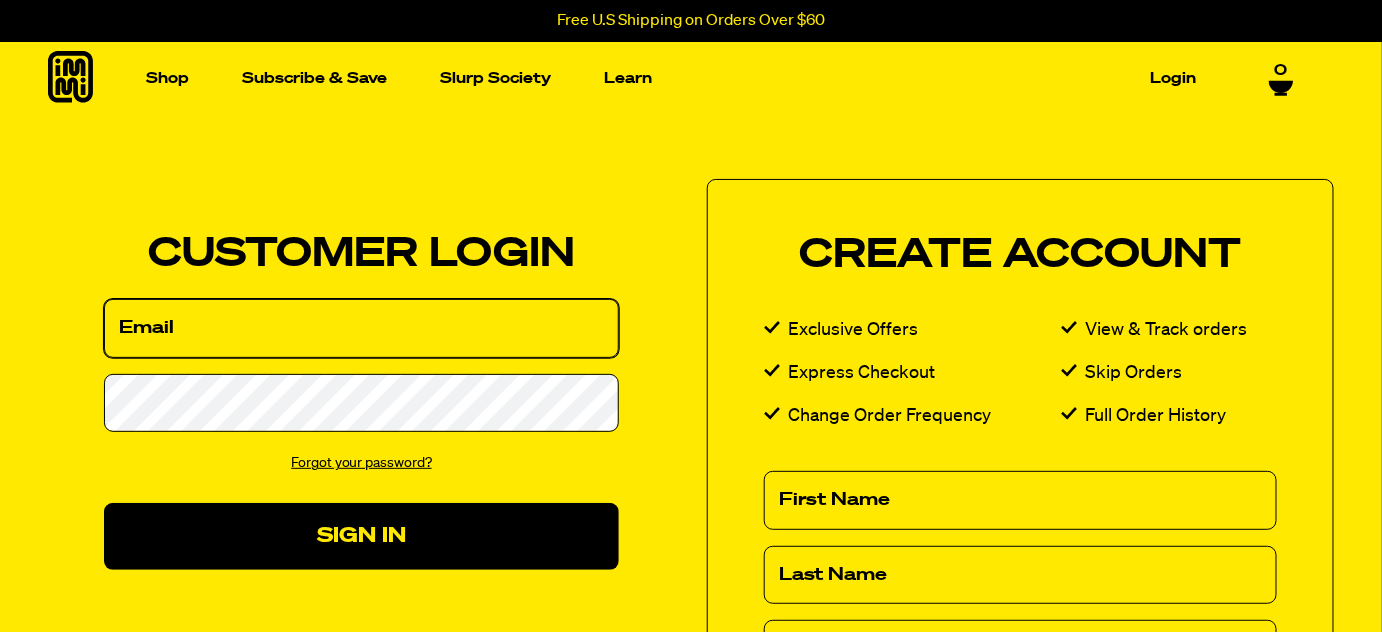 click on "Email" at bounding box center [361, 328] 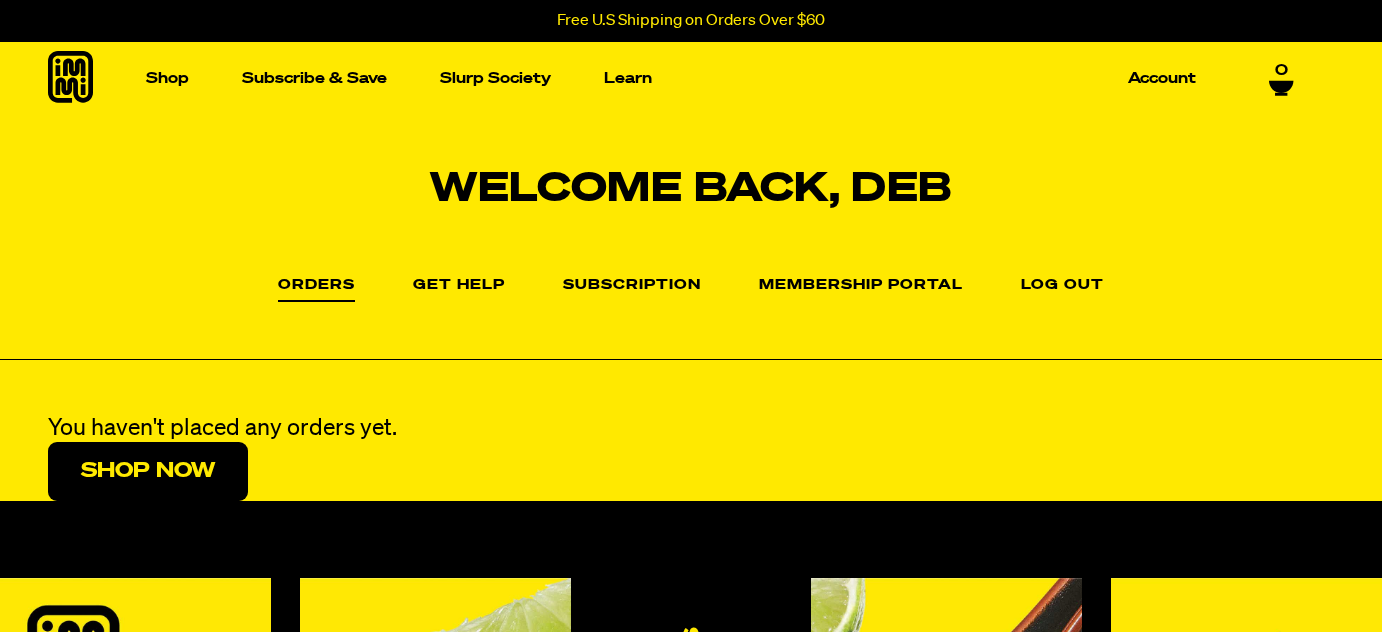 scroll, scrollTop: 0, scrollLeft: 0, axis: both 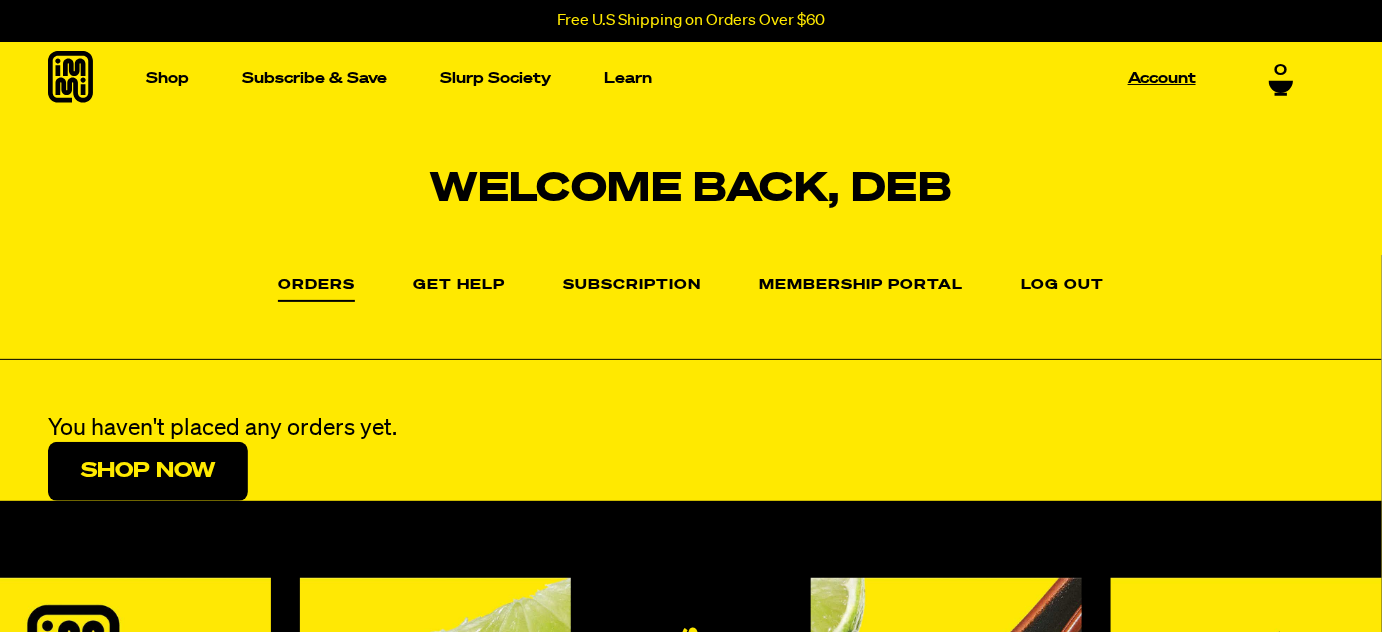 click on "Account" at bounding box center [1162, 78] 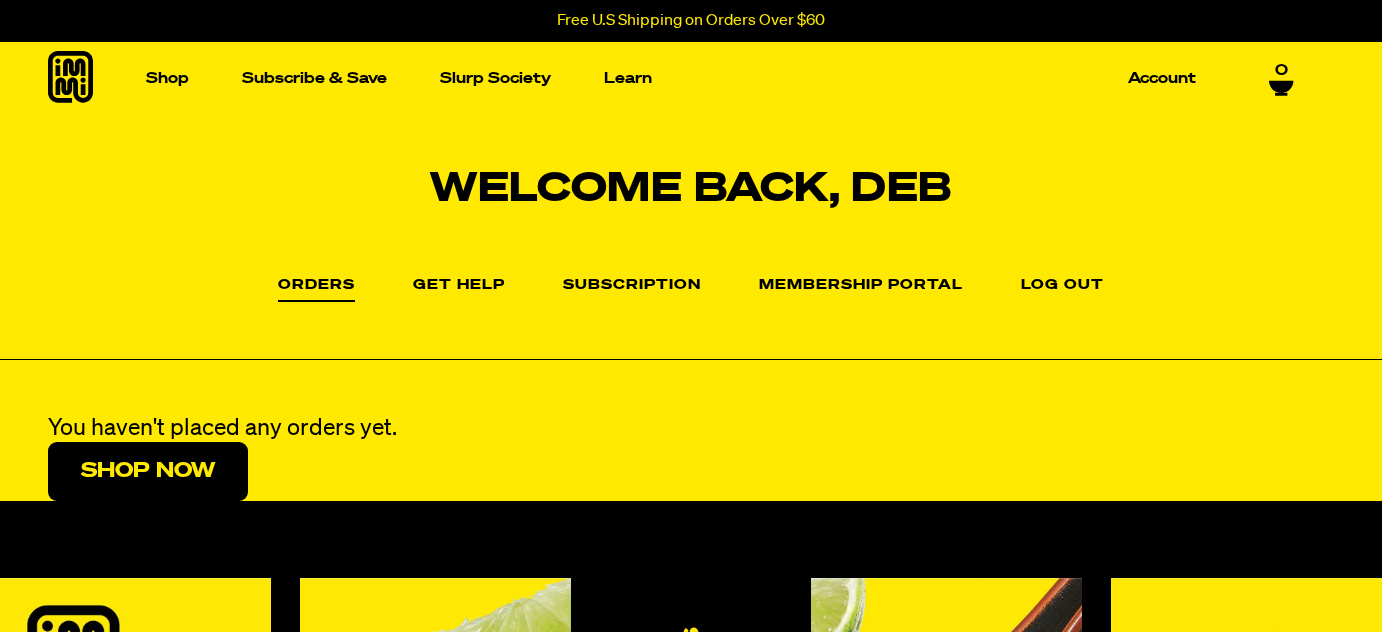 scroll, scrollTop: 0, scrollLeft: 0, axis: both 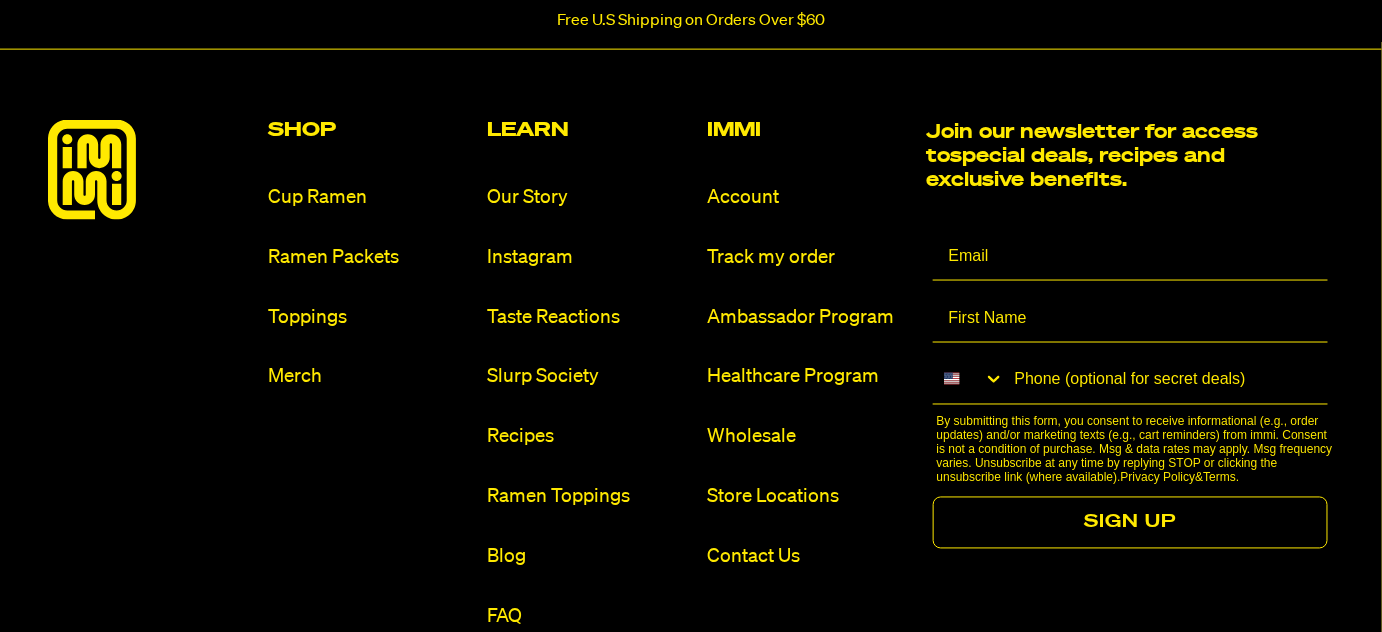 click on "Immi
Account
Track my order
Ambassador Program
Healthcare Program
Wholesale
Store Locations
Contact Us" at bounding box center (809, 378) 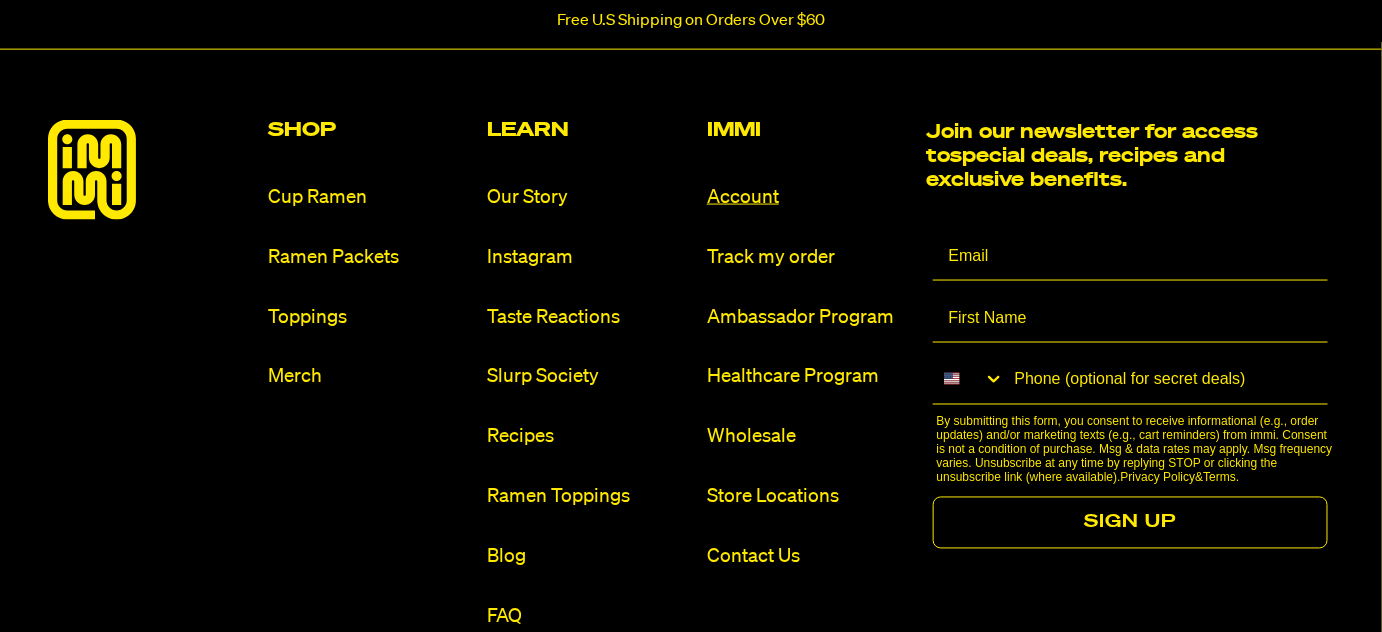 click on "Account" at bounding box center [809, 197] 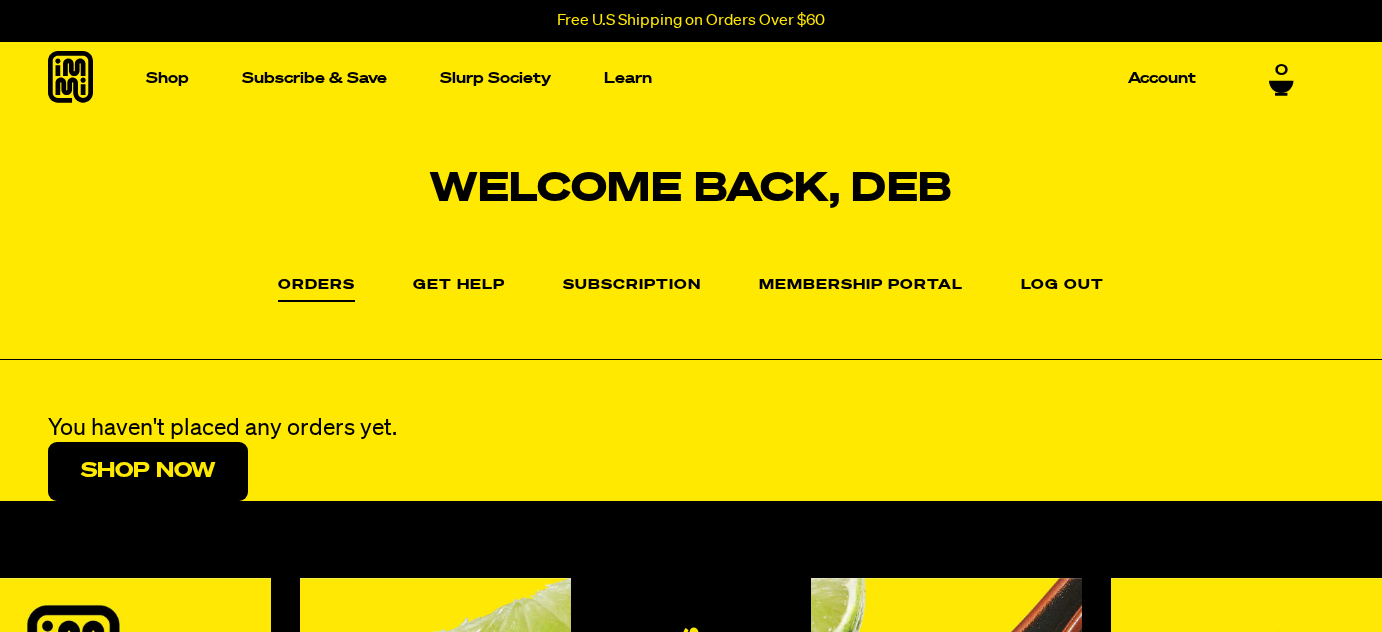 scroll, scrollTop: 0, scrollLeft: 0, axis: both 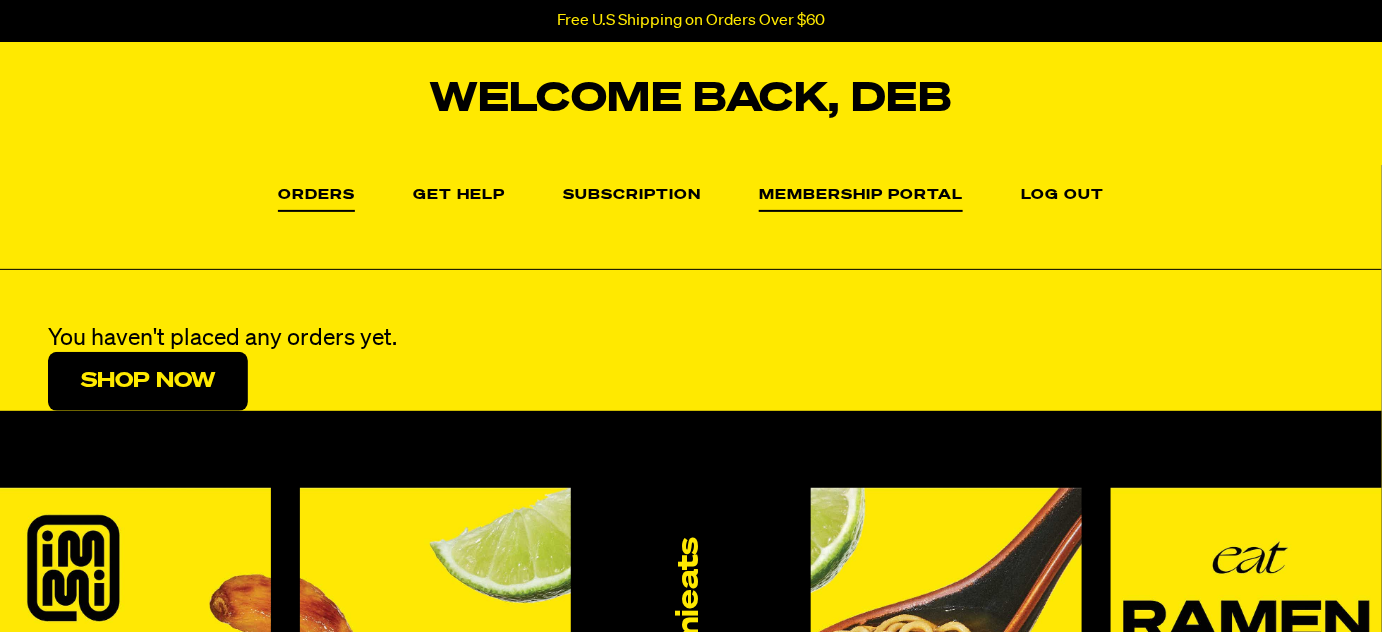 click on "Membership Portal" at bounding box center [861, 200] 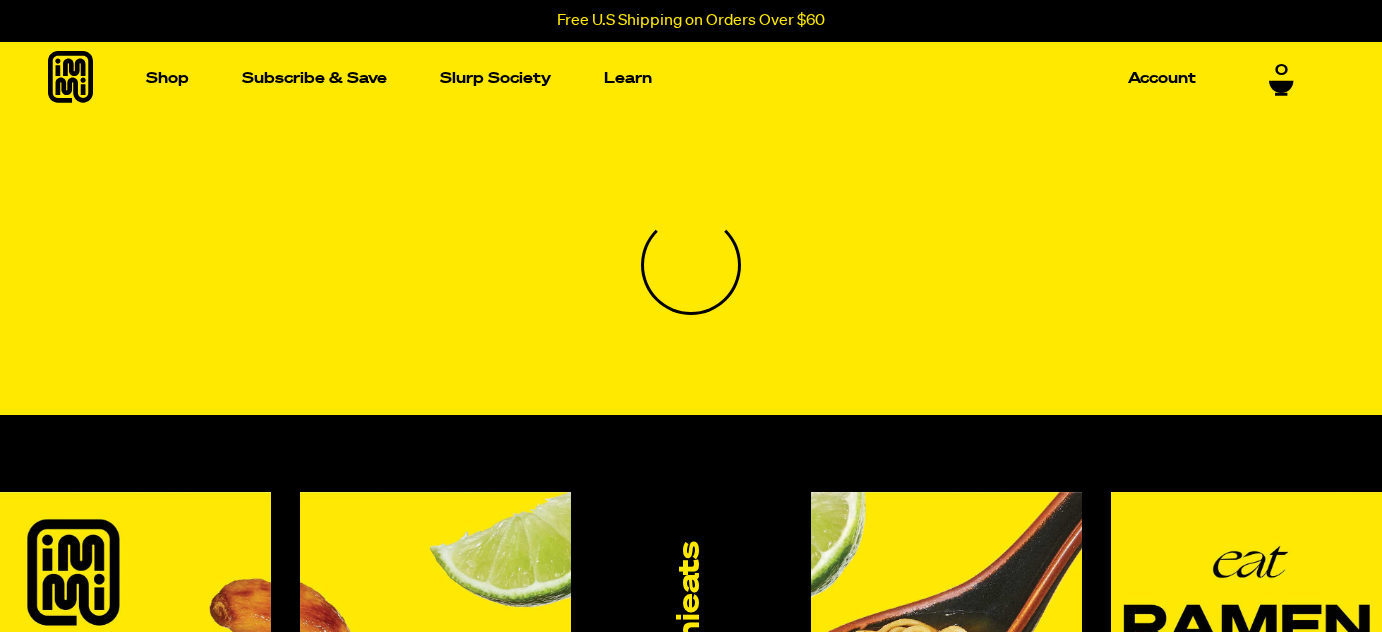 scroll, scrollTop: 0, scrollLeft: 0, axis: both 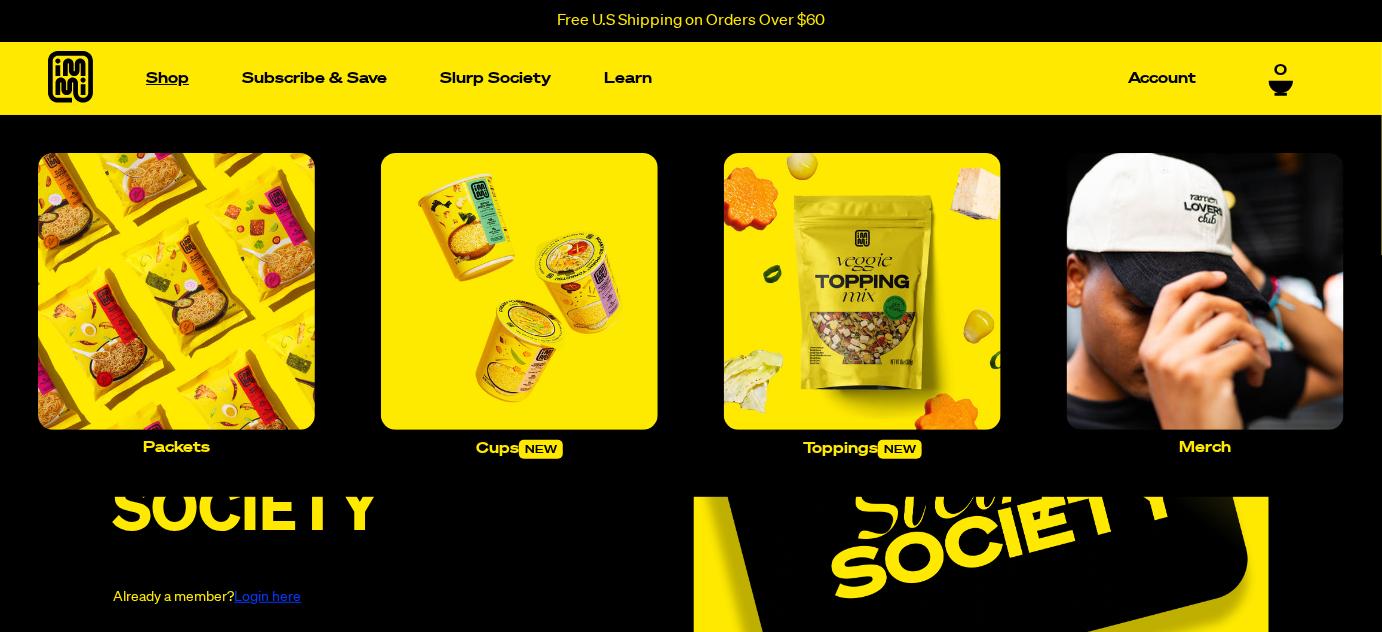 click on "Shop" at bounding box center [167, 78] 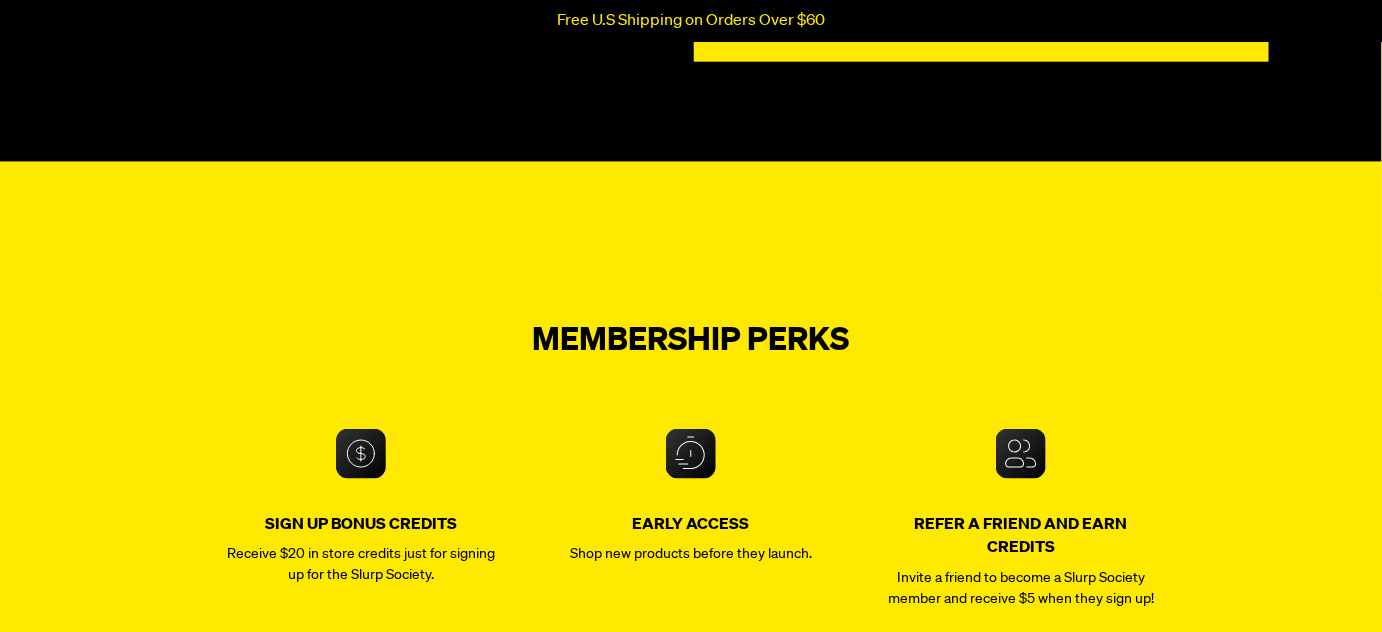 scroll, scrollTop: 0, scrollLeft: 0, axis: both 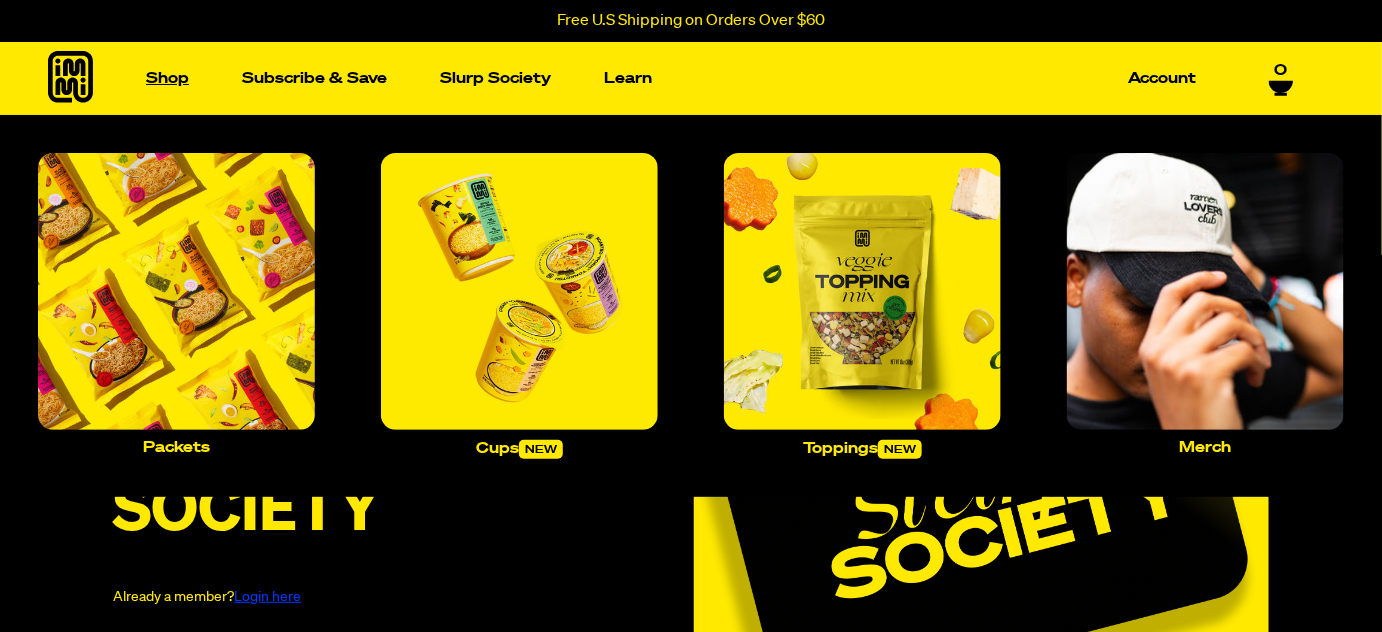 click on "Shop" at bounding box center (167, 78) 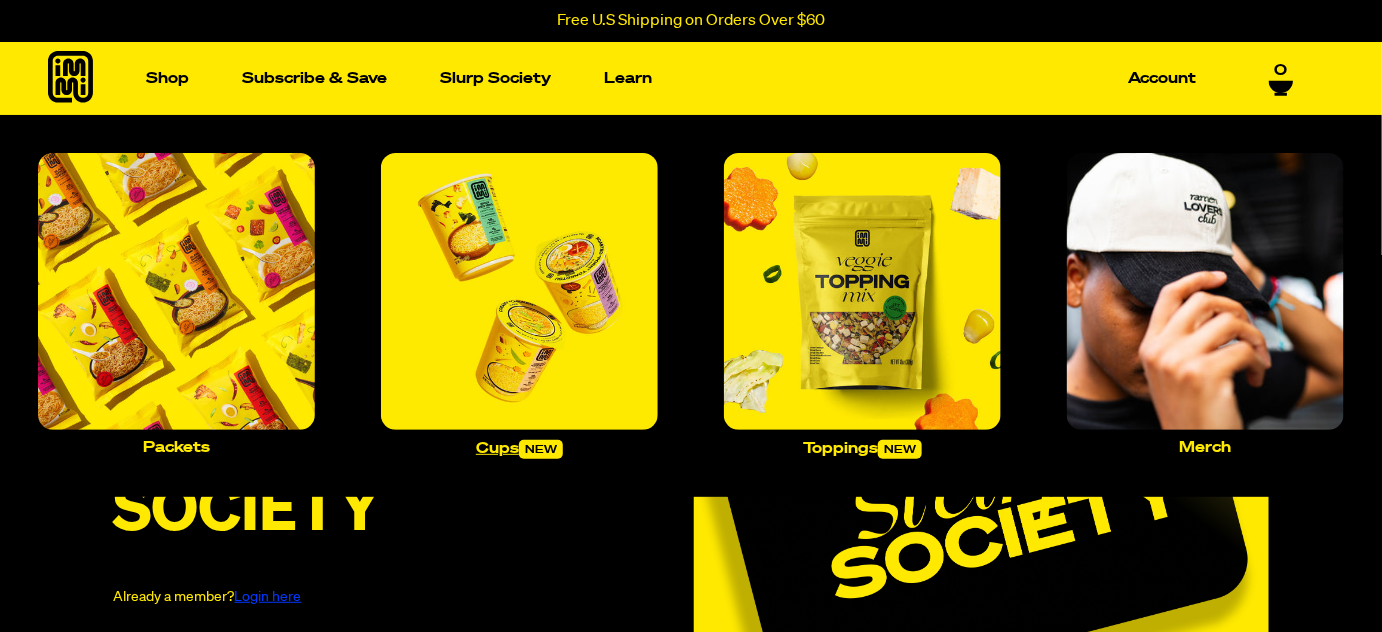 click at bounding box center (519, 291) 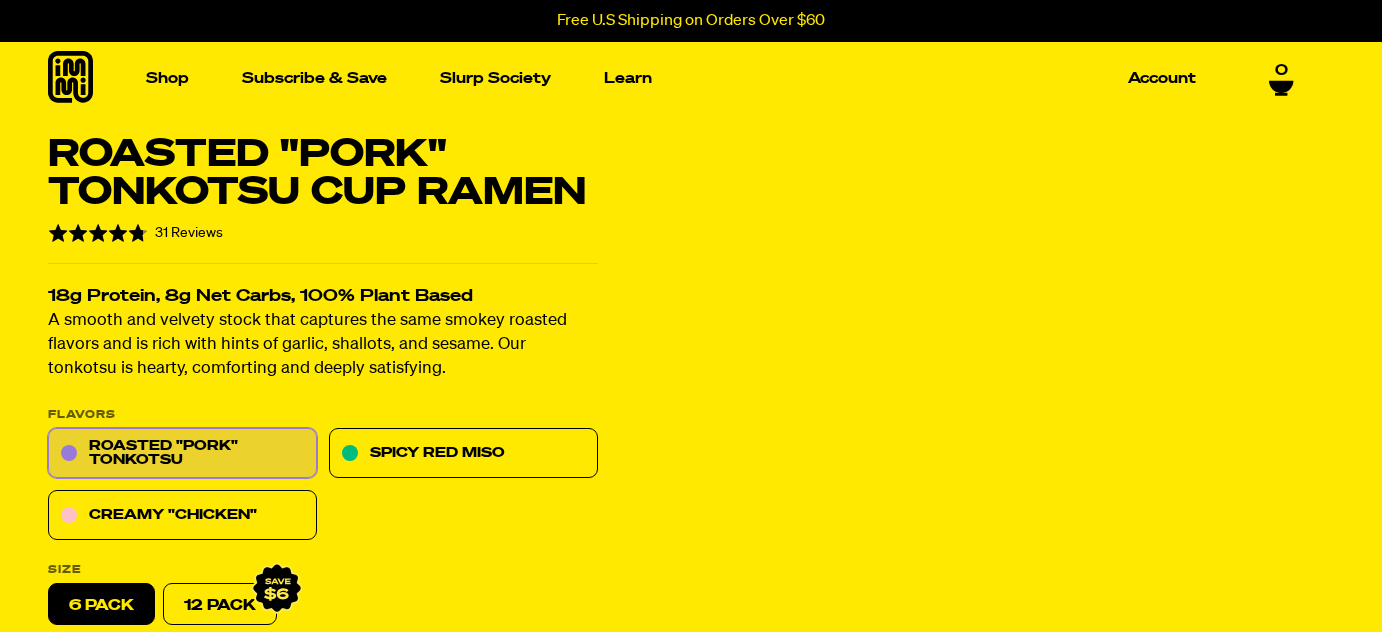 scroll, scrollTop: 0, scrollLeft: 0, axis: both 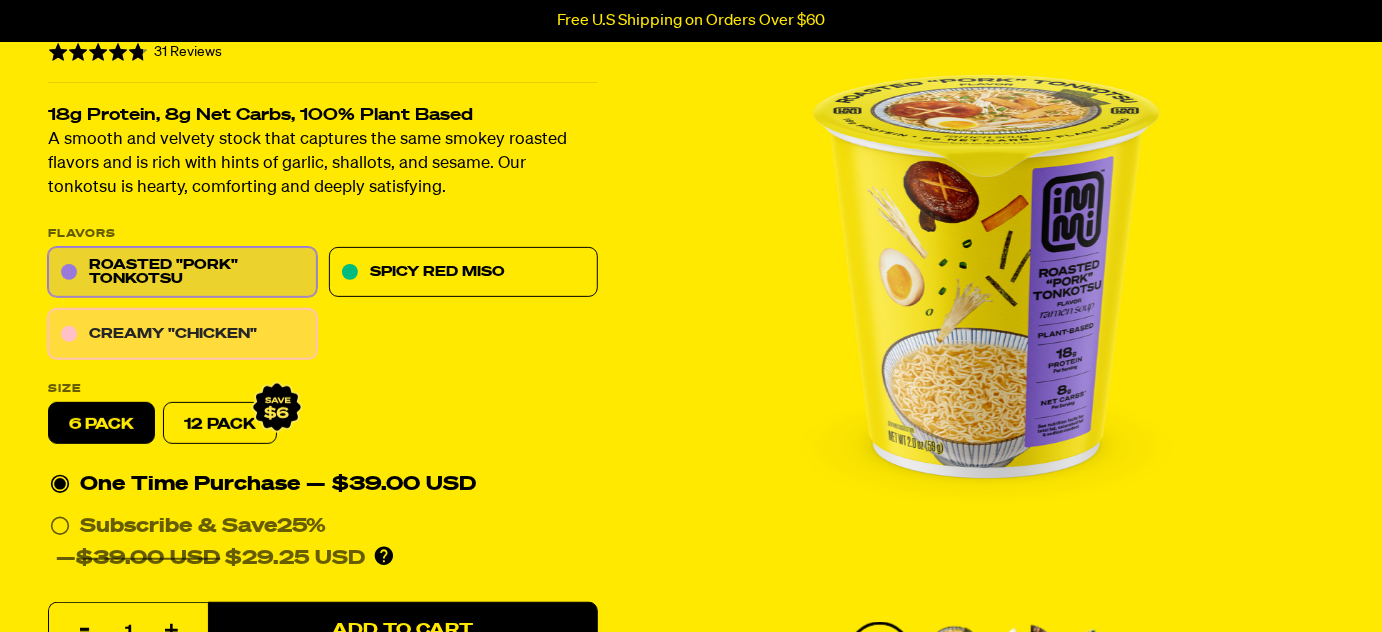 click on "Creamy "Chicken"" at bounding box center [182, 335] 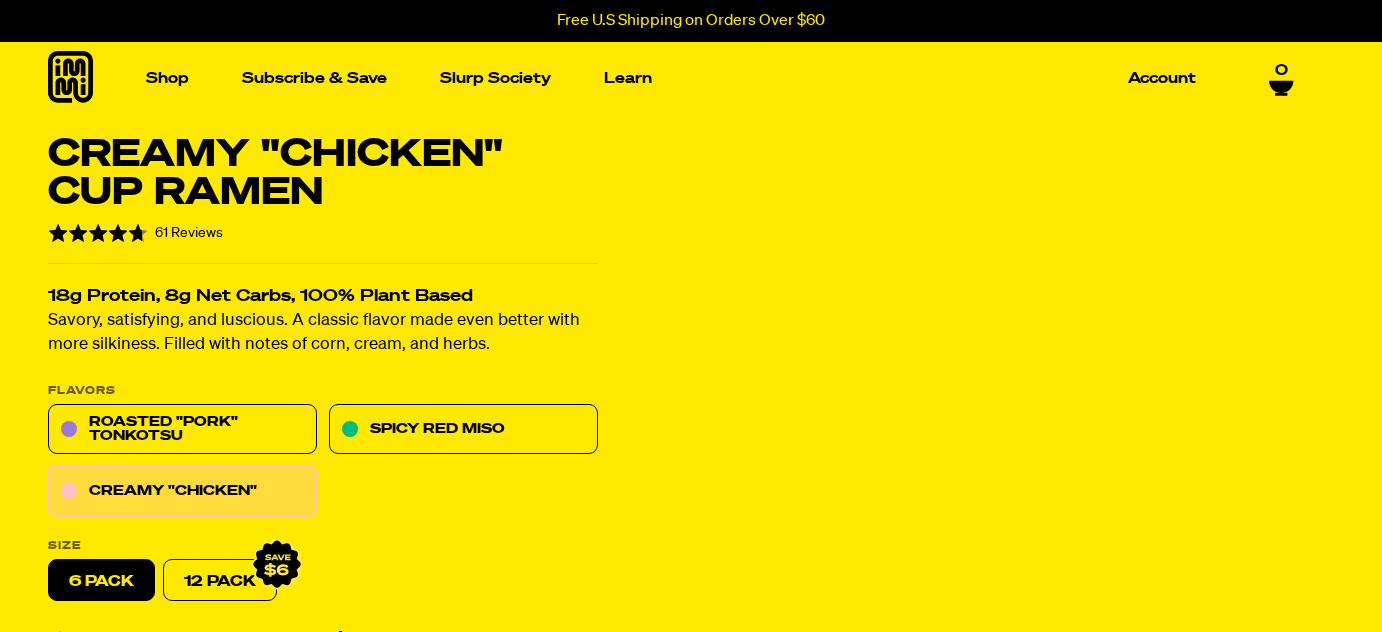scroll, scrollTop: 0, scrollLeft: 0, axis: both 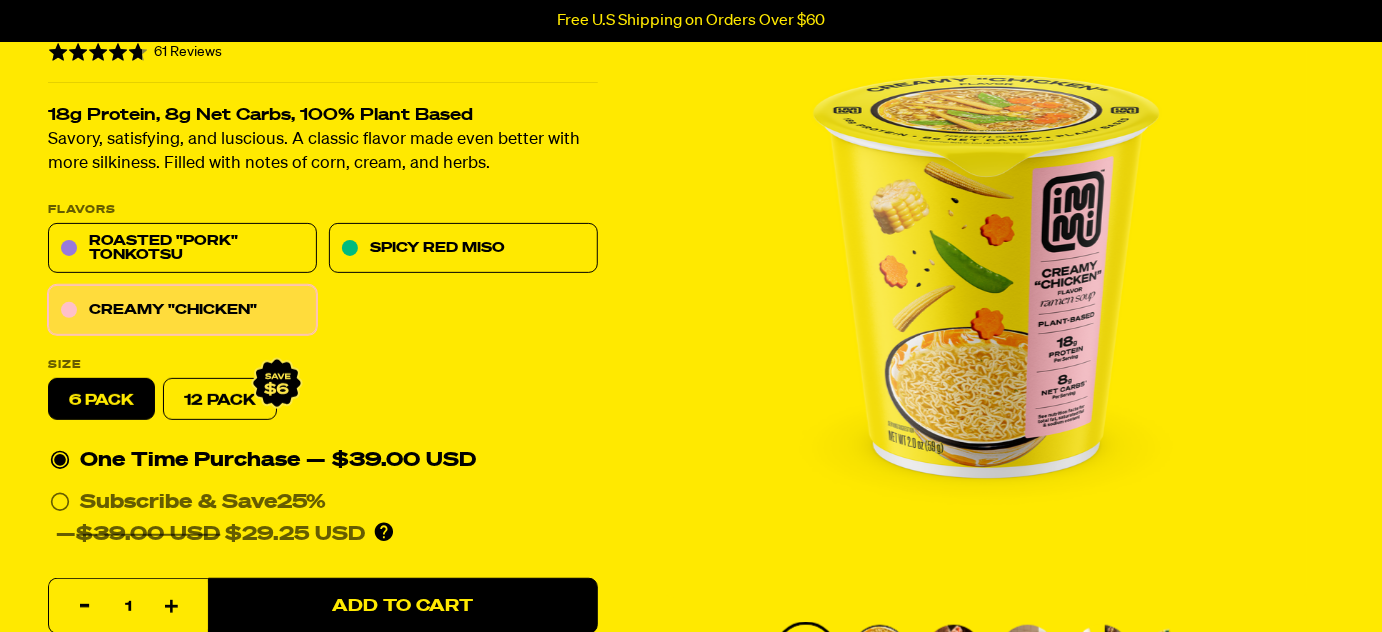 click on "6 pack" at bounding box center [101, 400] 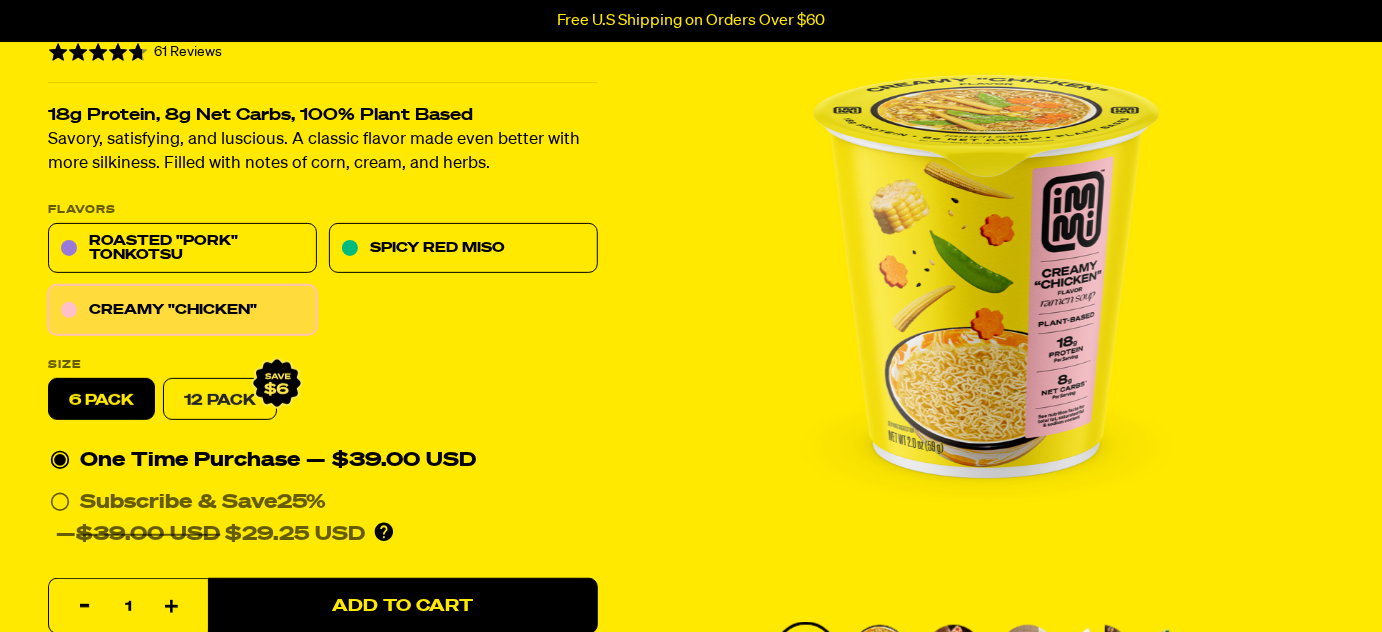 click on "12 Pack" at bounding box center (220, 400) 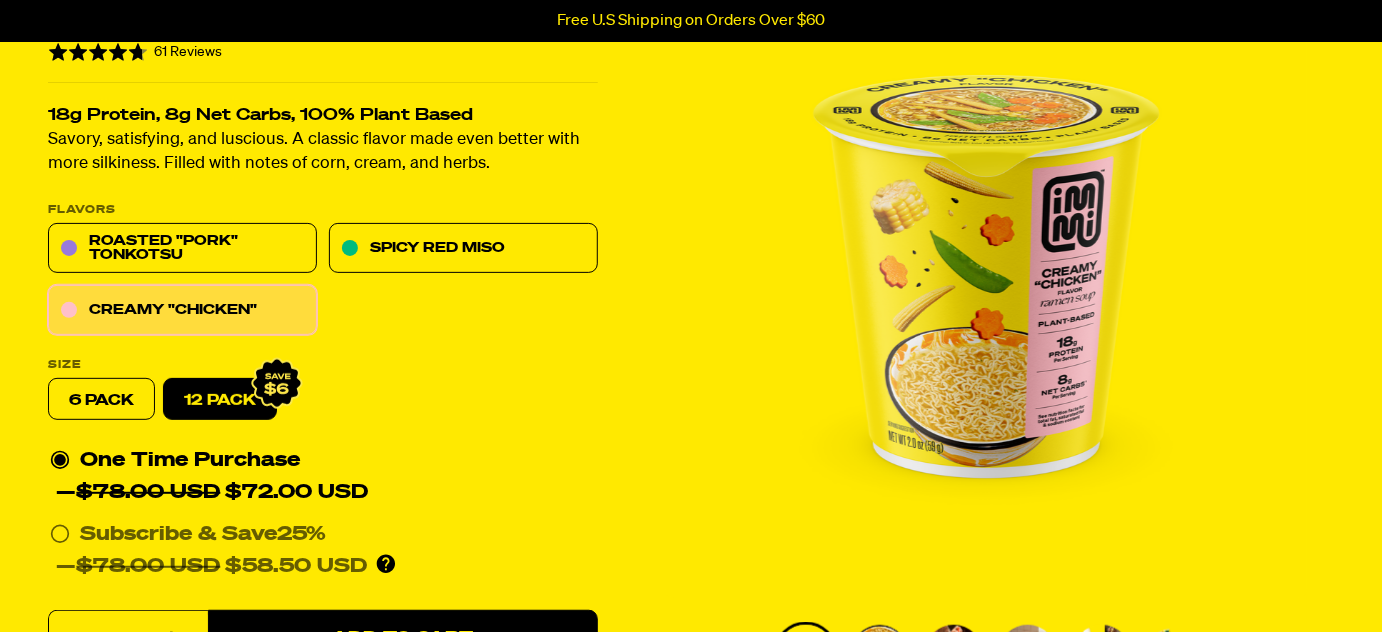 click on "6 pack" at bounding box center [101, 400] 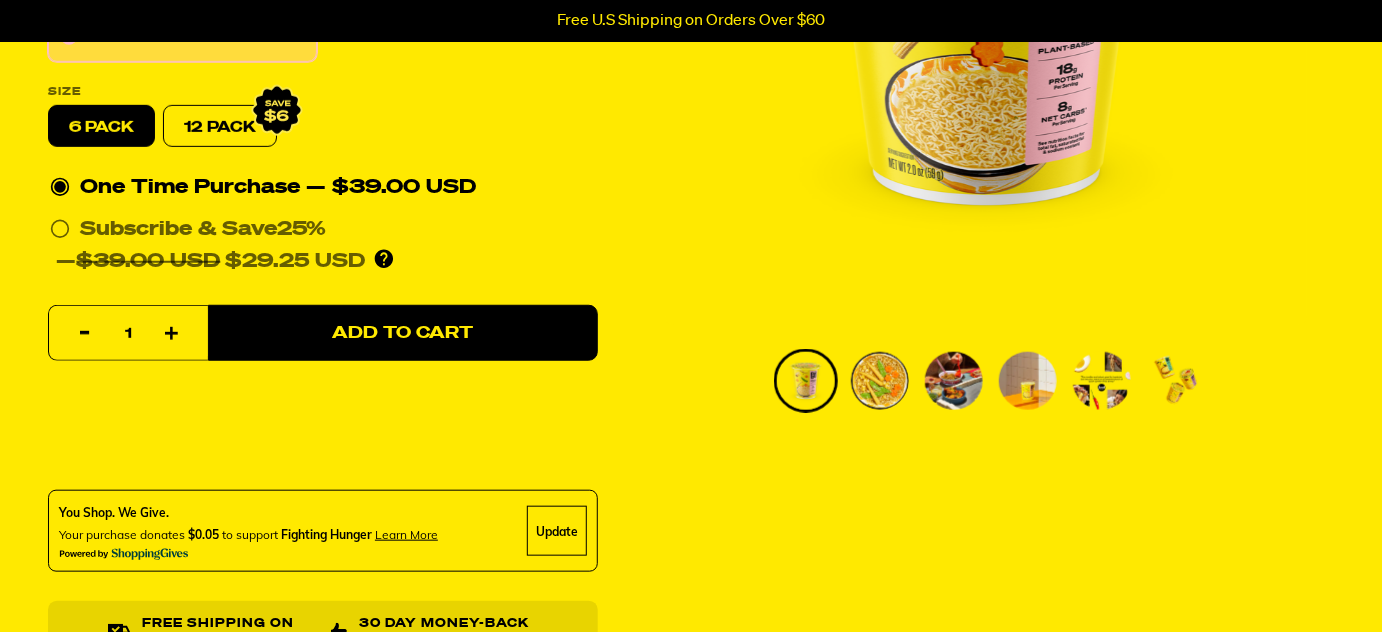 scroll, scrollTop: 181, scrollLeft: 0, axis: vertical 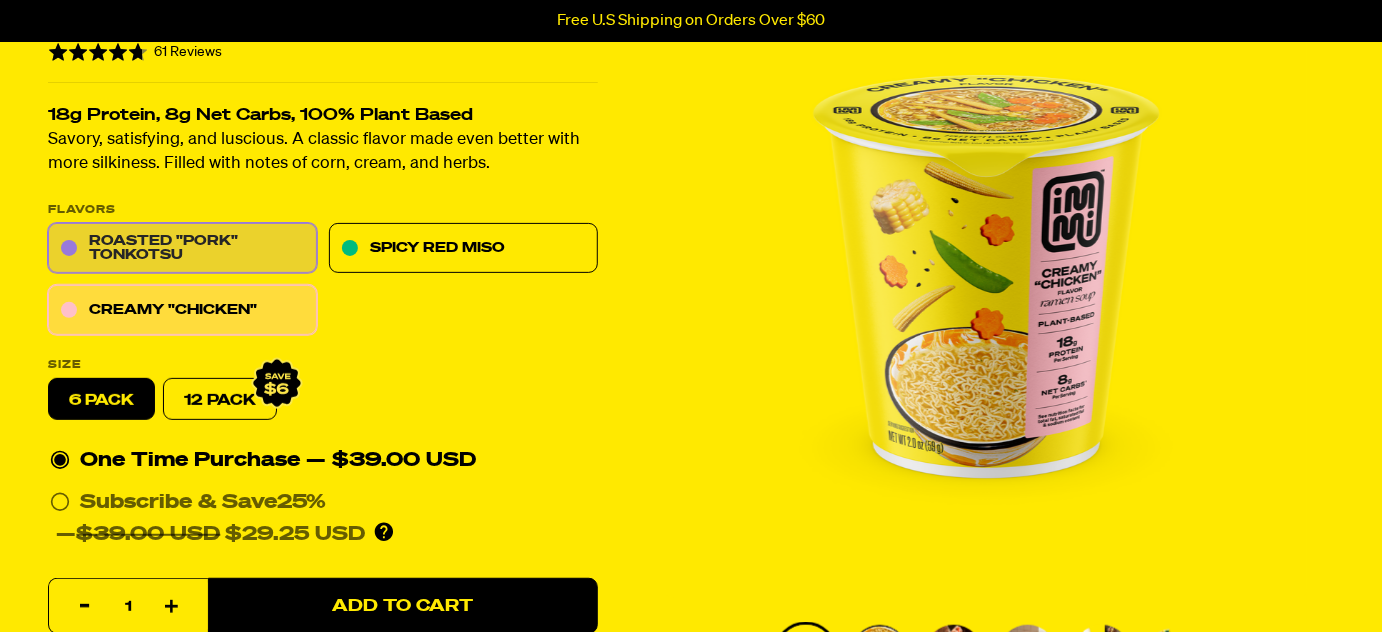 click on "Roasted "Pork" Tonkotsu" at bounding box center [182, 249] 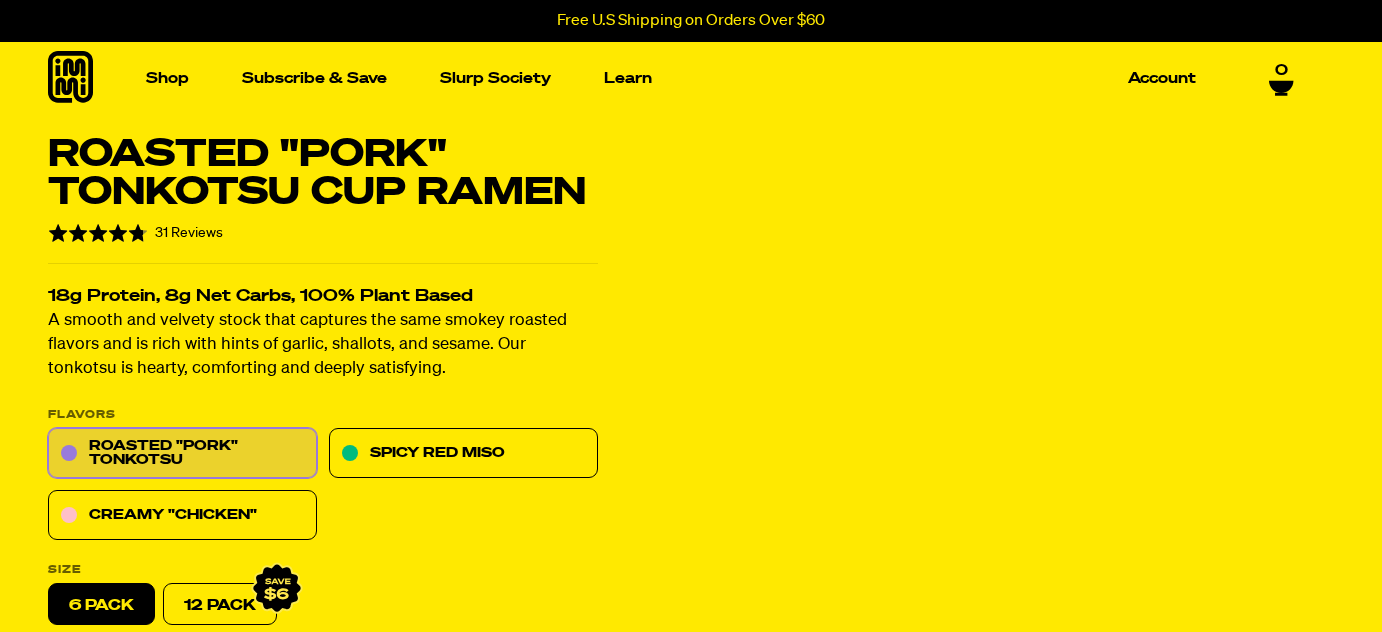 scroll, scrollTop: 0, scrollLeft: 0, axis: both 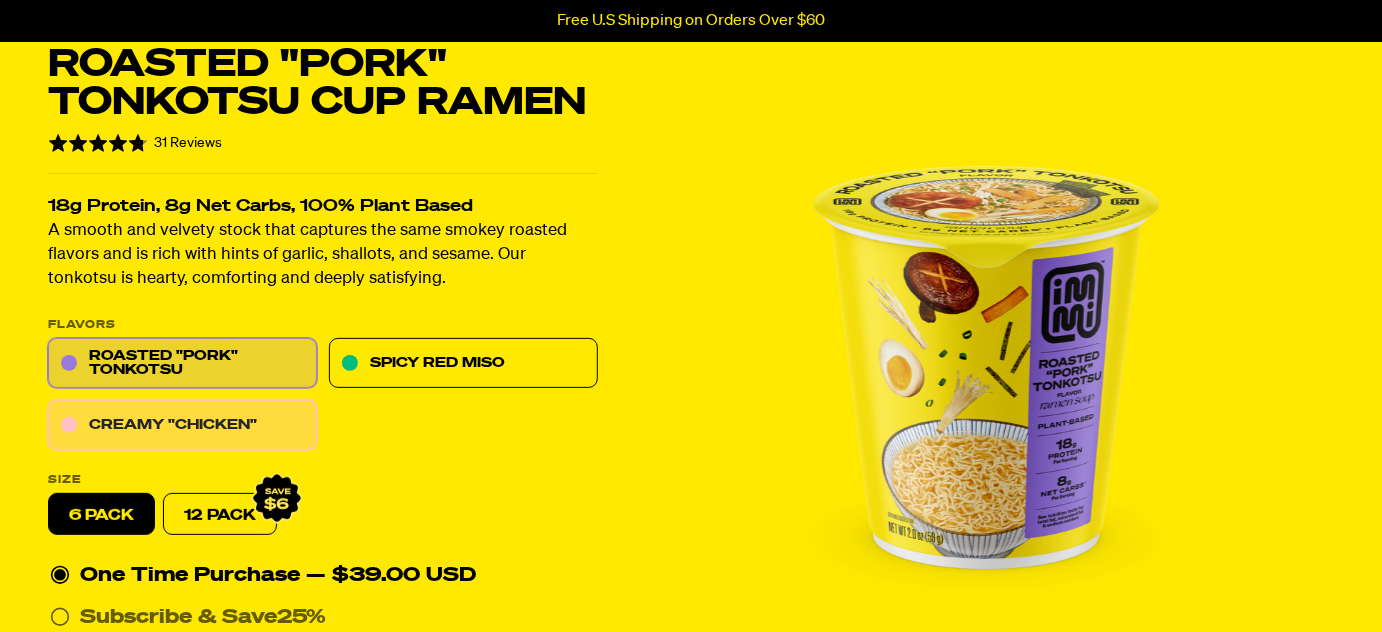 click on "Creamy "Chicken"" at bounding box center [182, 426] 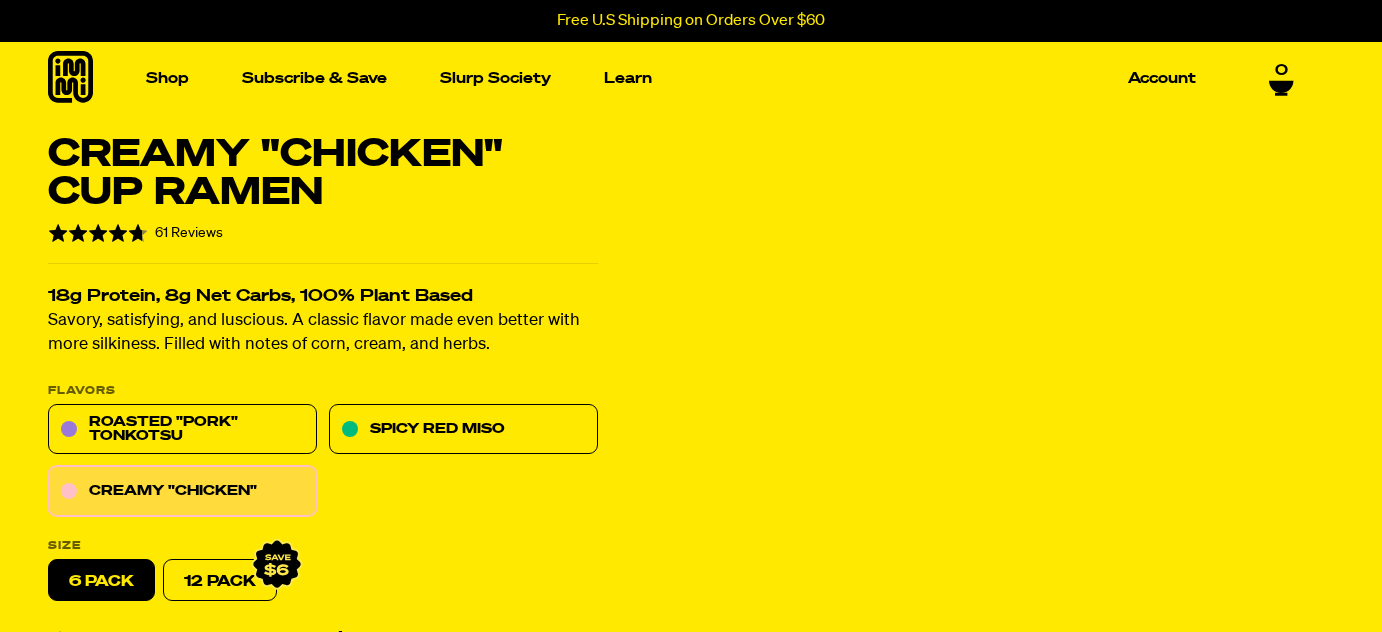scroll, scrollTop: 0, scrollLeft: 0, axis: both 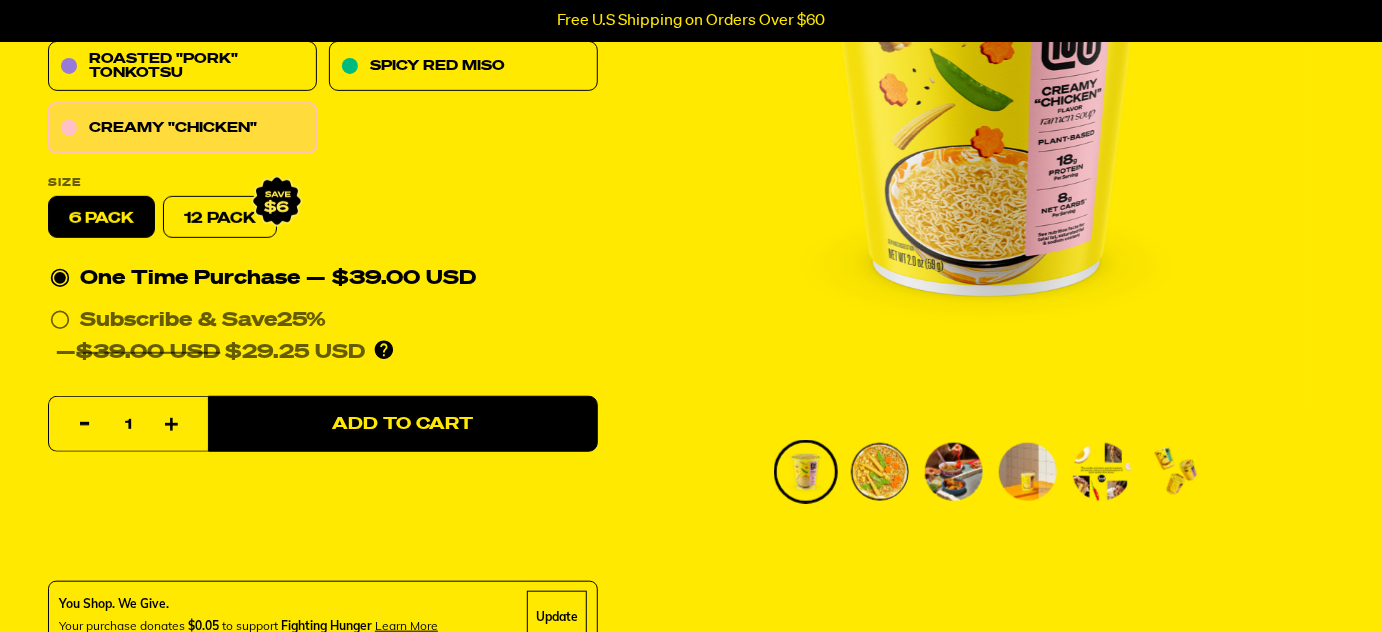 click at bounding box center (880, 472) 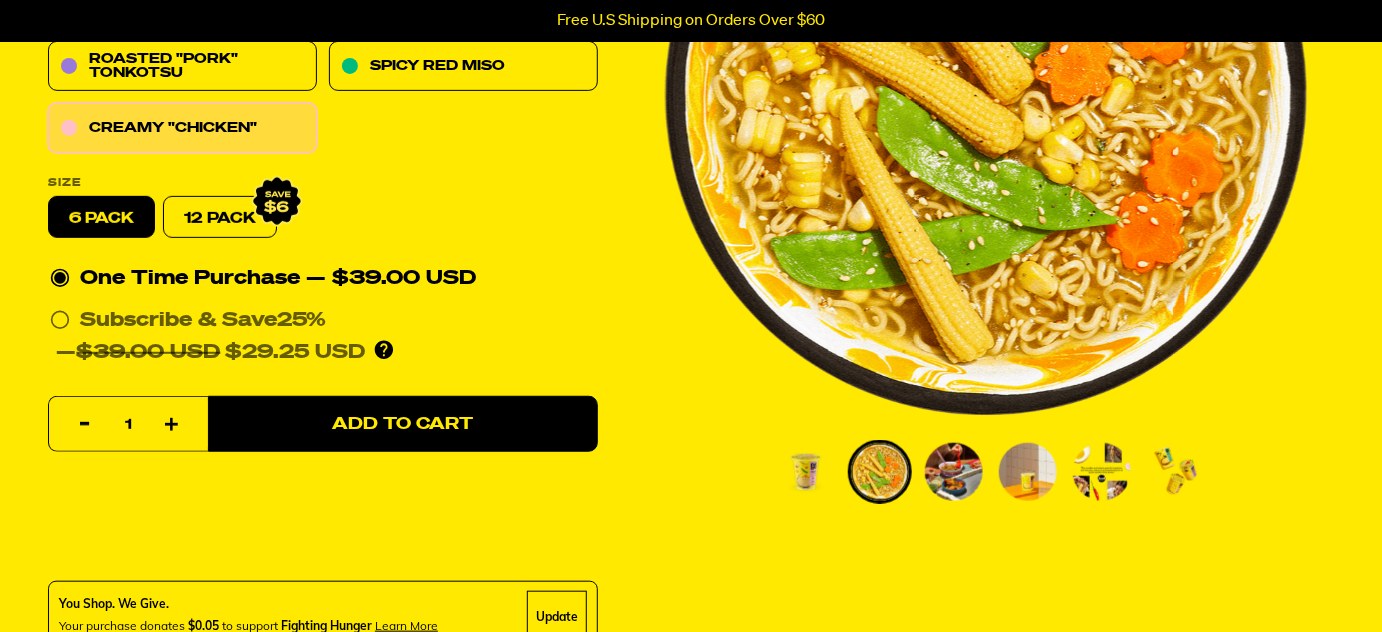 scroll, scrollTop: 272, scrollLeft: 0, axis: vertical 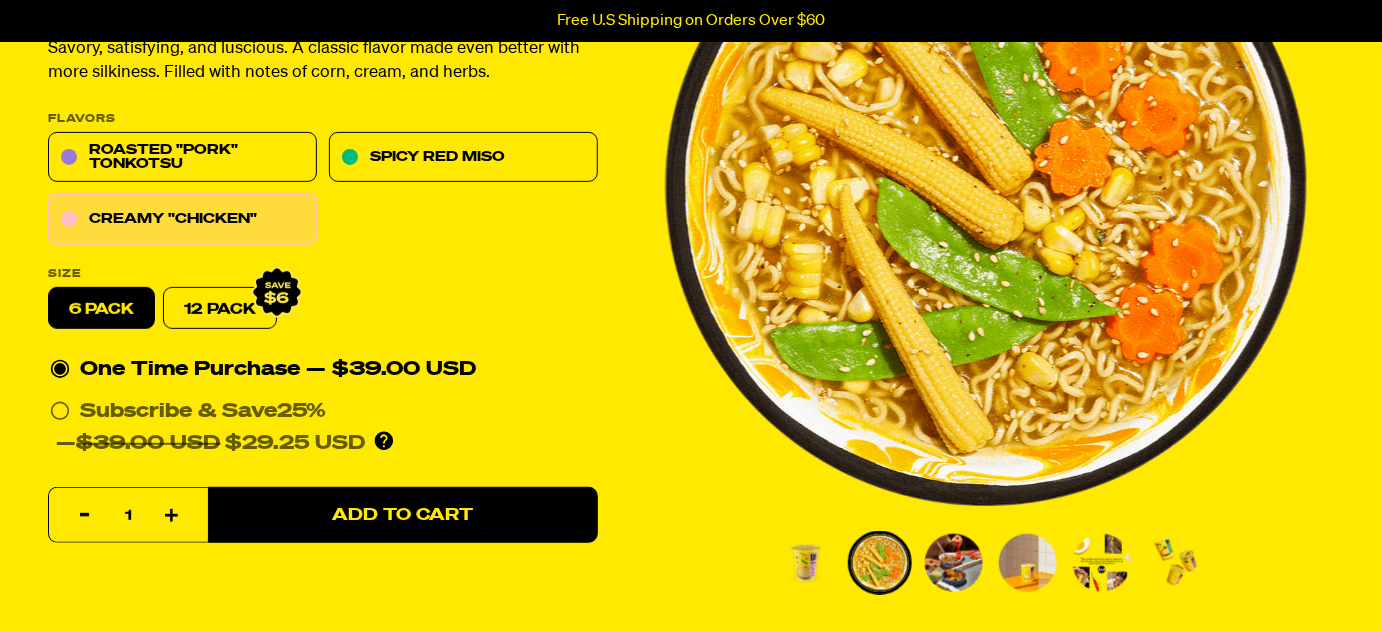 click at bounding box center (954, 563) 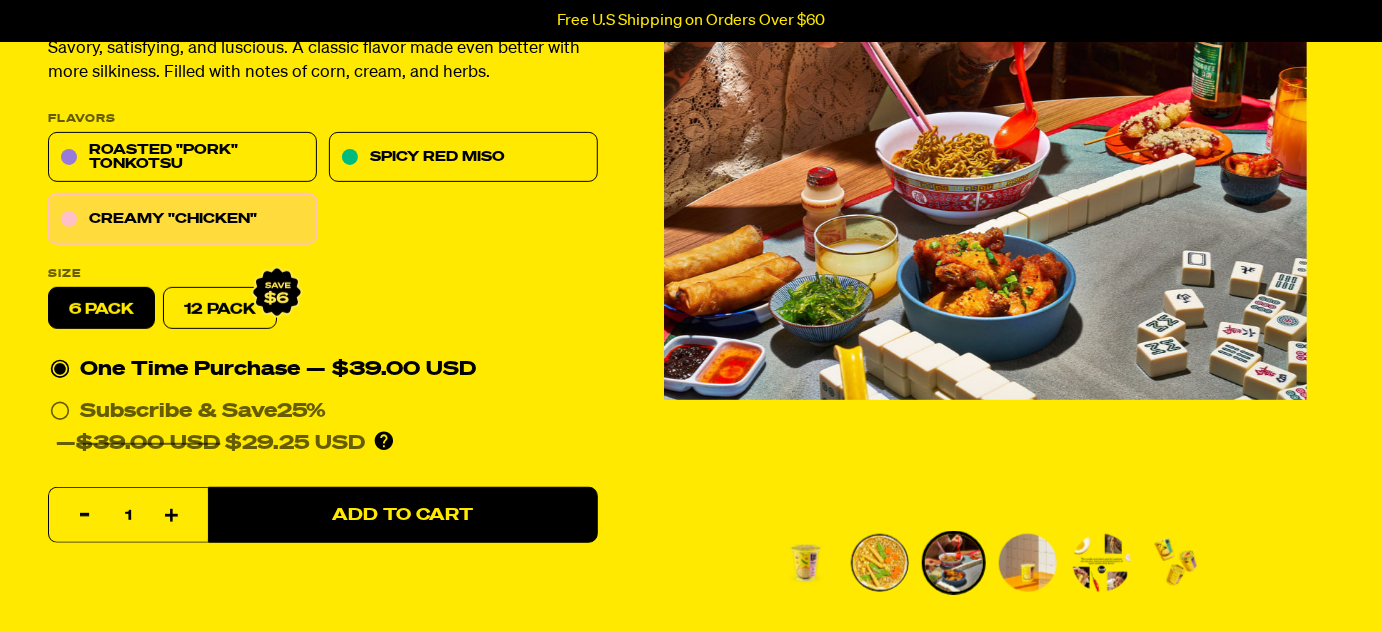 click at bounding box center (1028, 563) 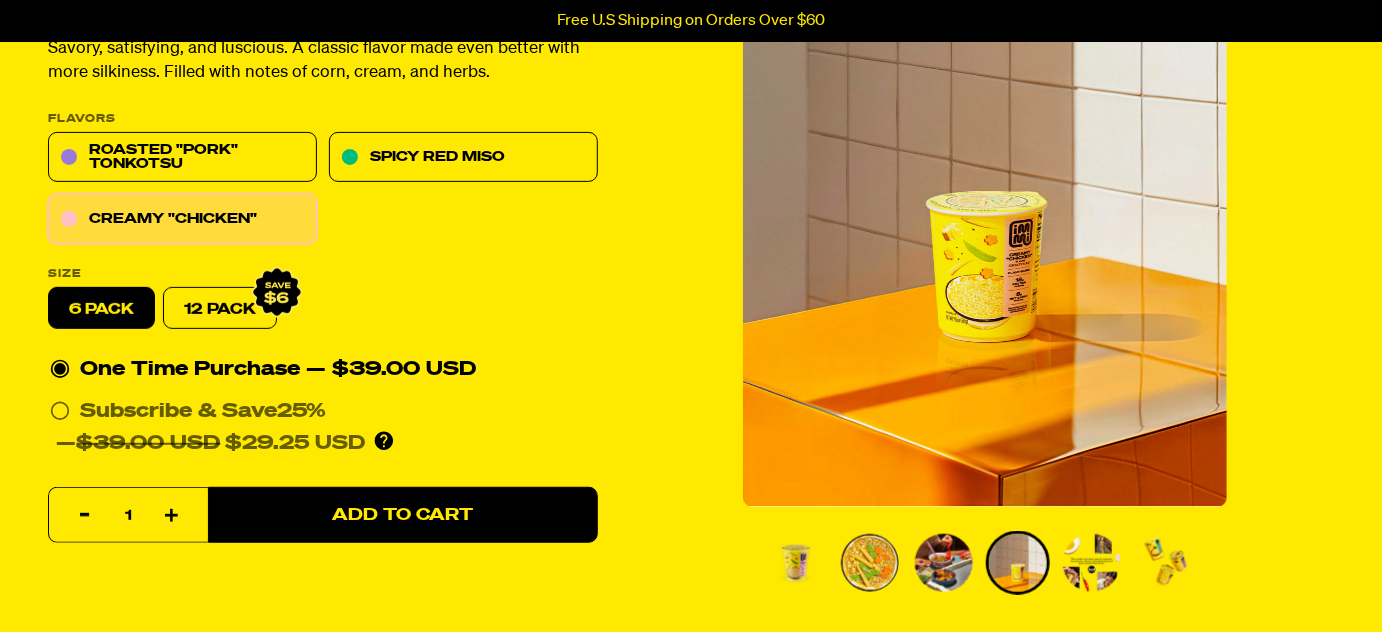 click at bounding box center [1092, 563] 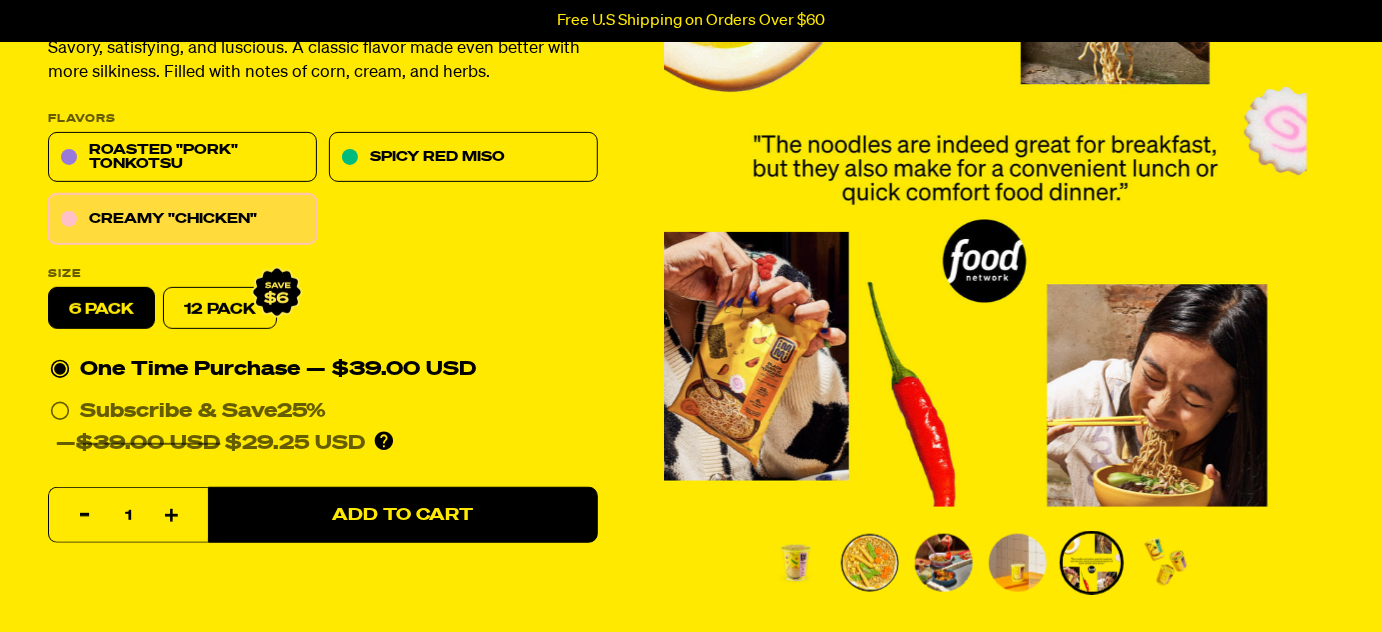 click at bounding box center [1166, 563] 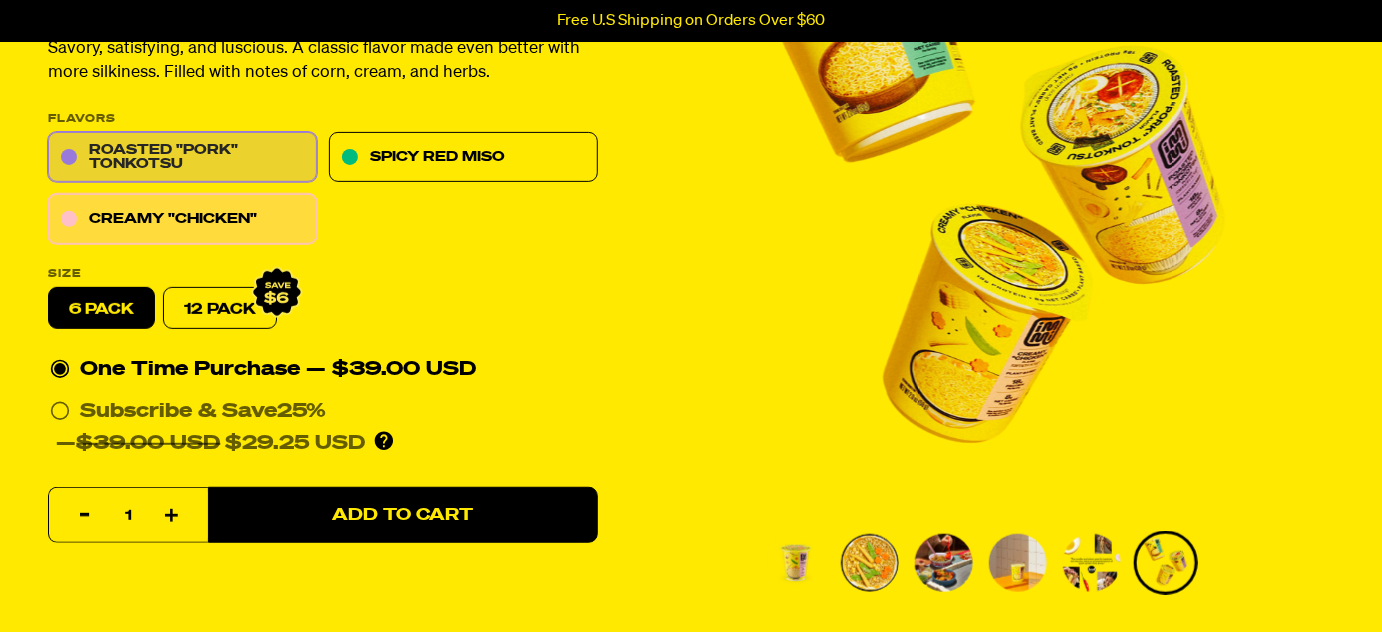 click on "Roasted "Pork" Tonkotsu" at bounding box center (182, 158) 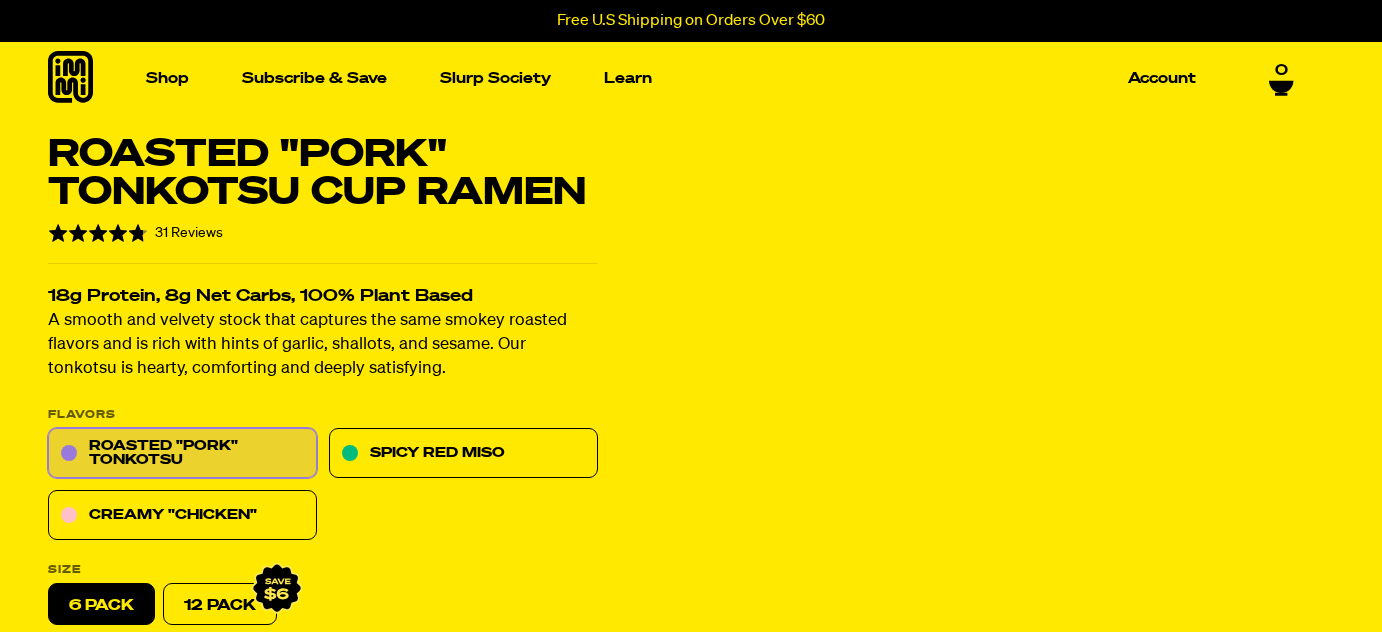 scroll, scrollTop: 0, scrollLeft: 0, axis: both 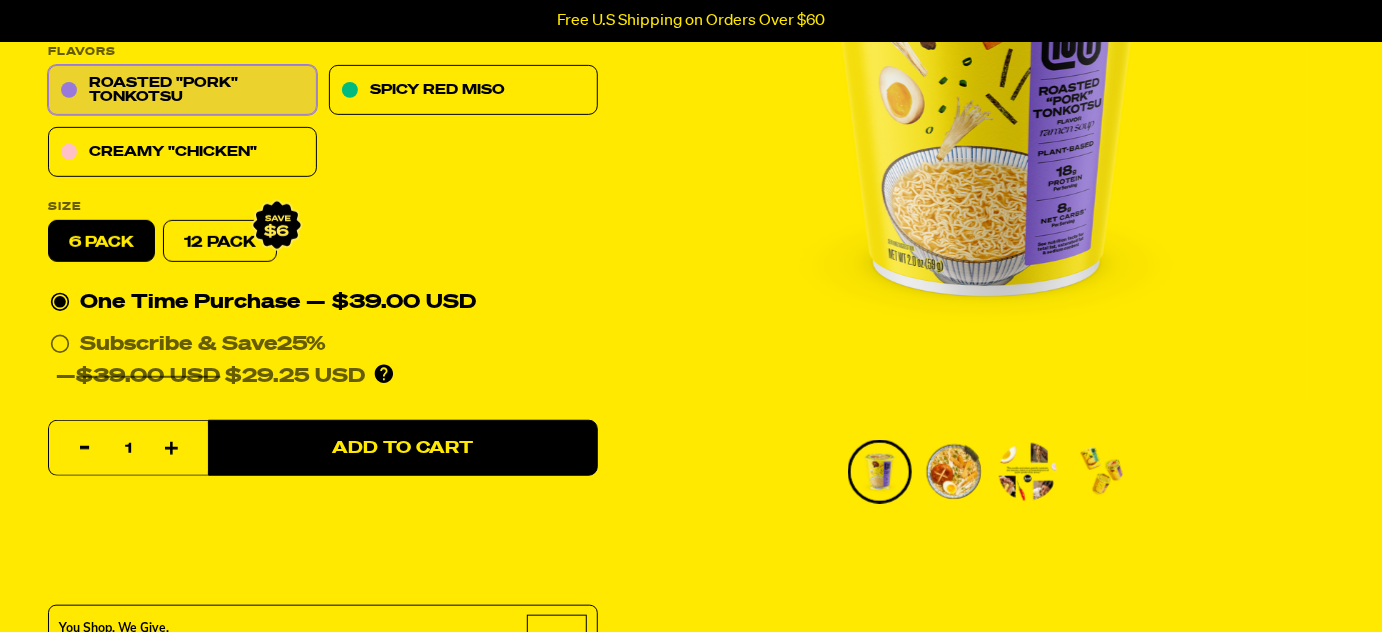 click at bounding box center [880, 472] 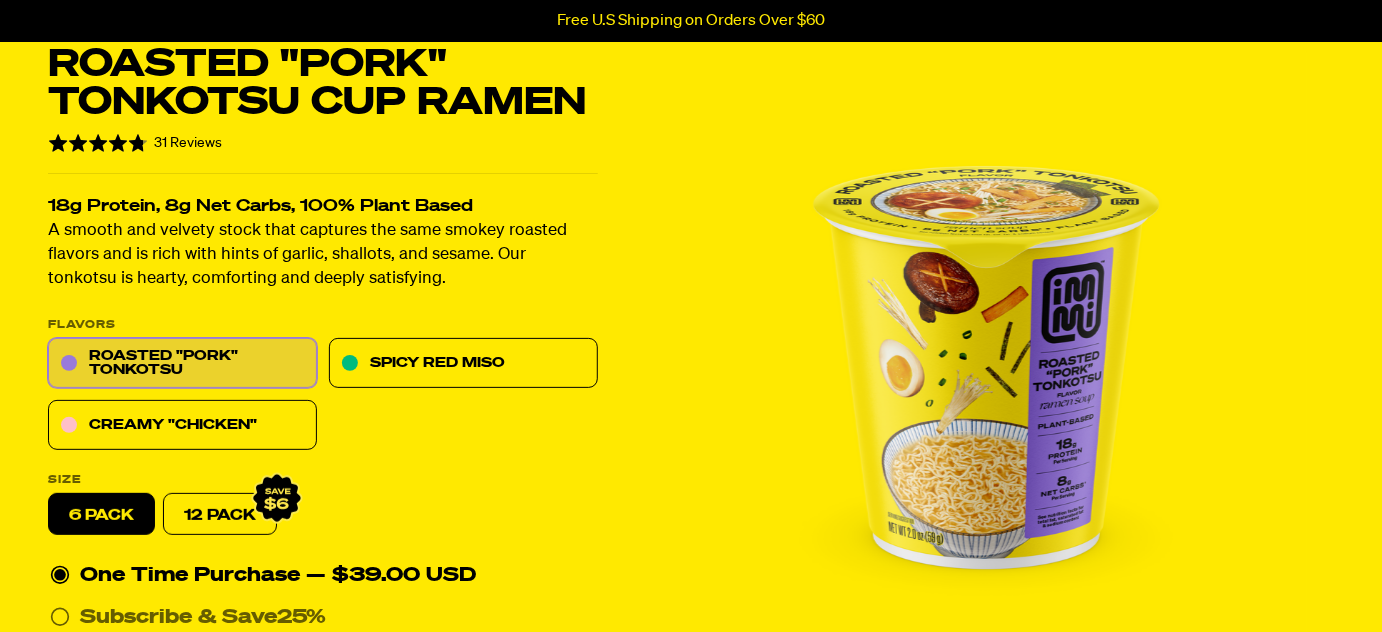 scroll, scrollTop: 272, scrollLeft: 0, axis: vertical 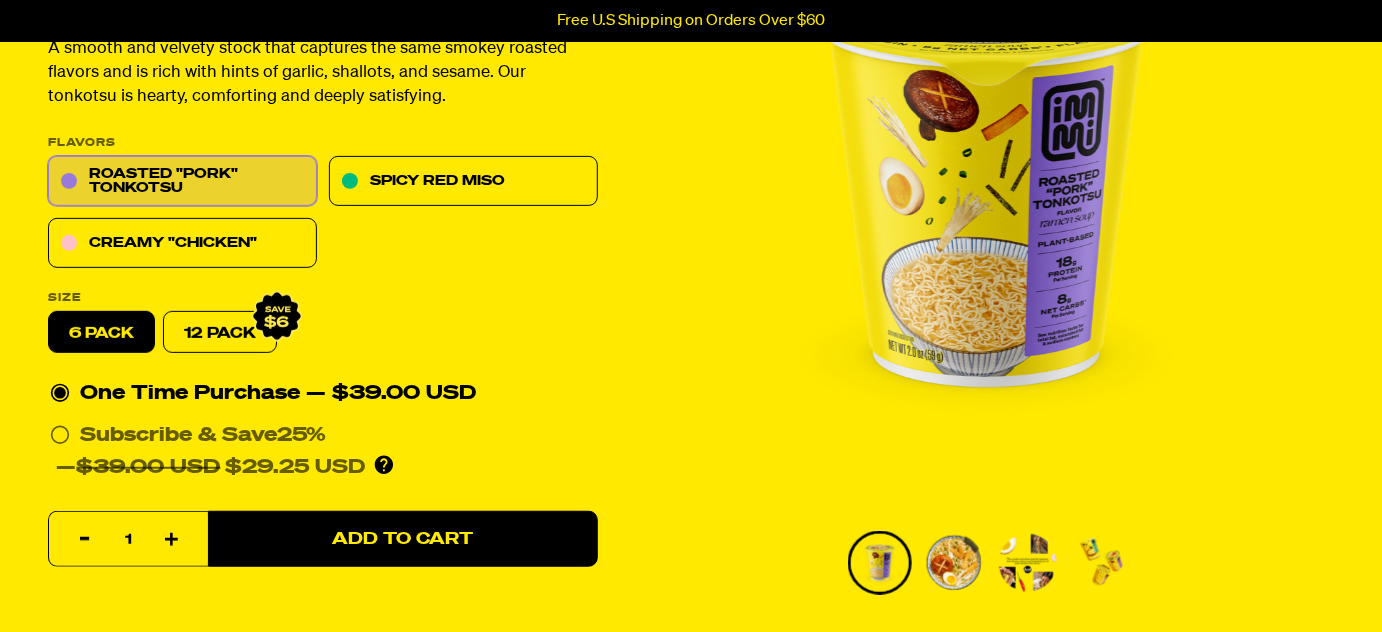 click at bounding box center (954, 563) 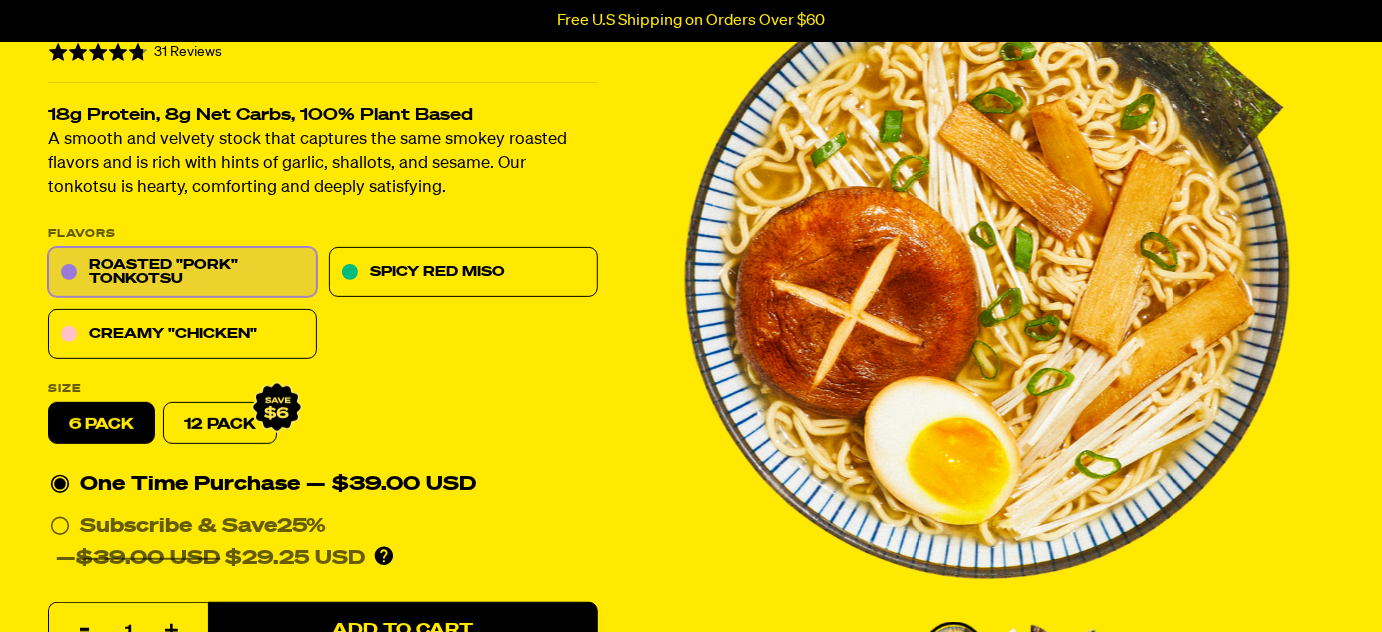 scroll, scrollTop: 272, scrollLeft: 0, axis: vertical 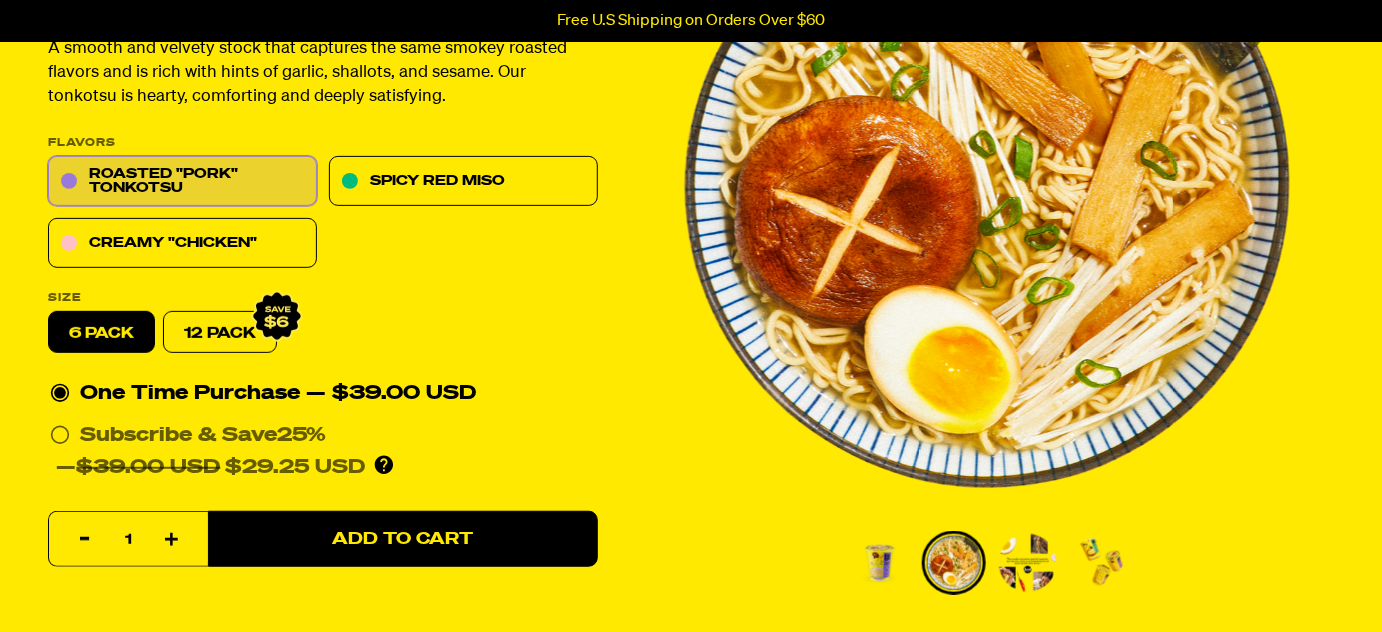 click at bounding box center [1028, 563] 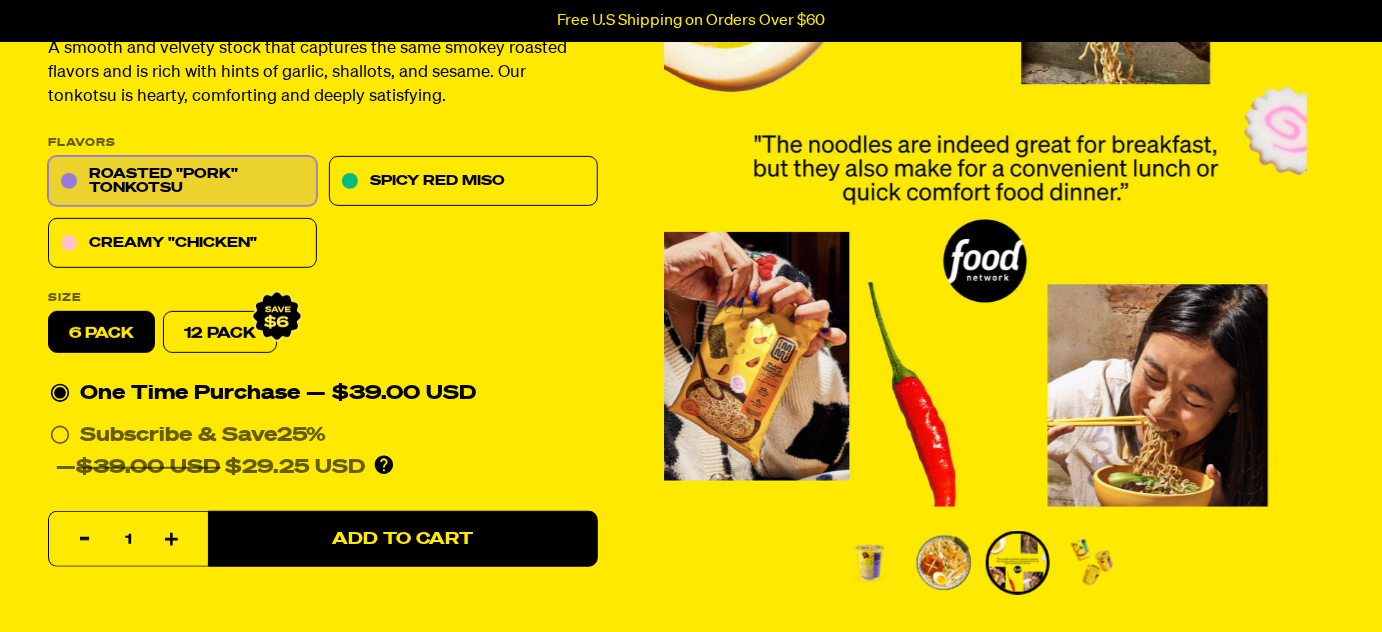 click at bounding box center (1092, 563) 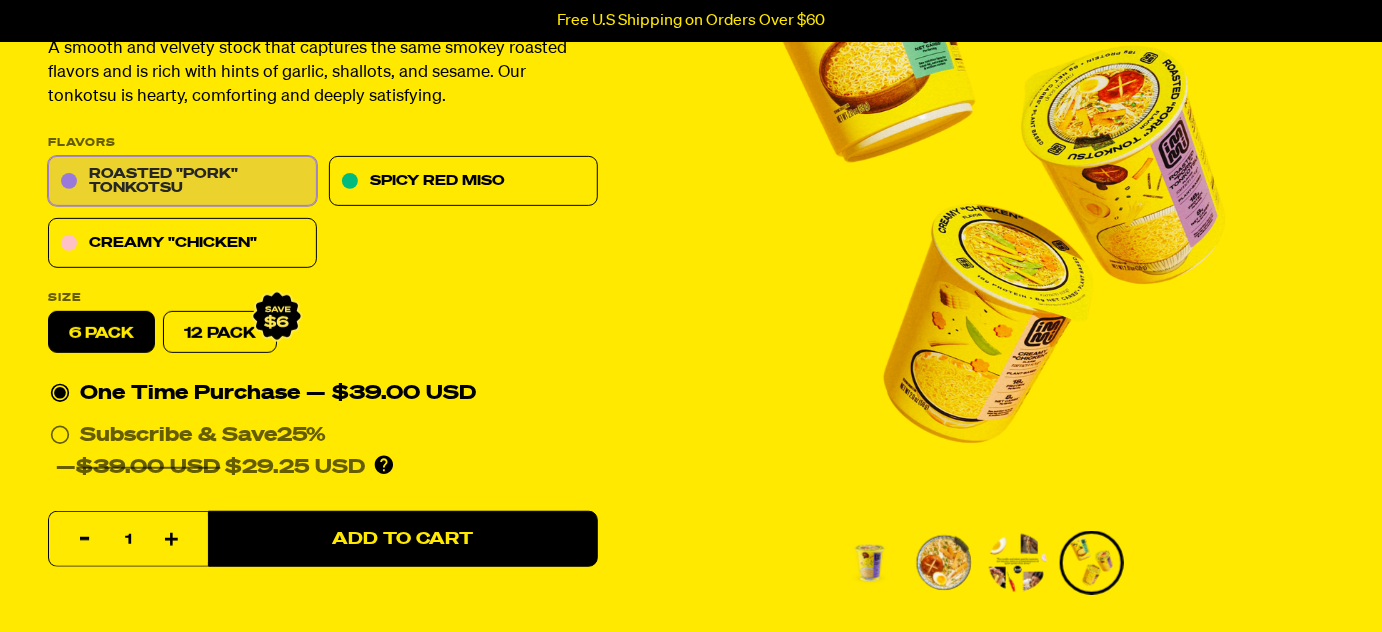 click on "Roasted "Pork" Tonkotsu" at bounding box center [182, 182] 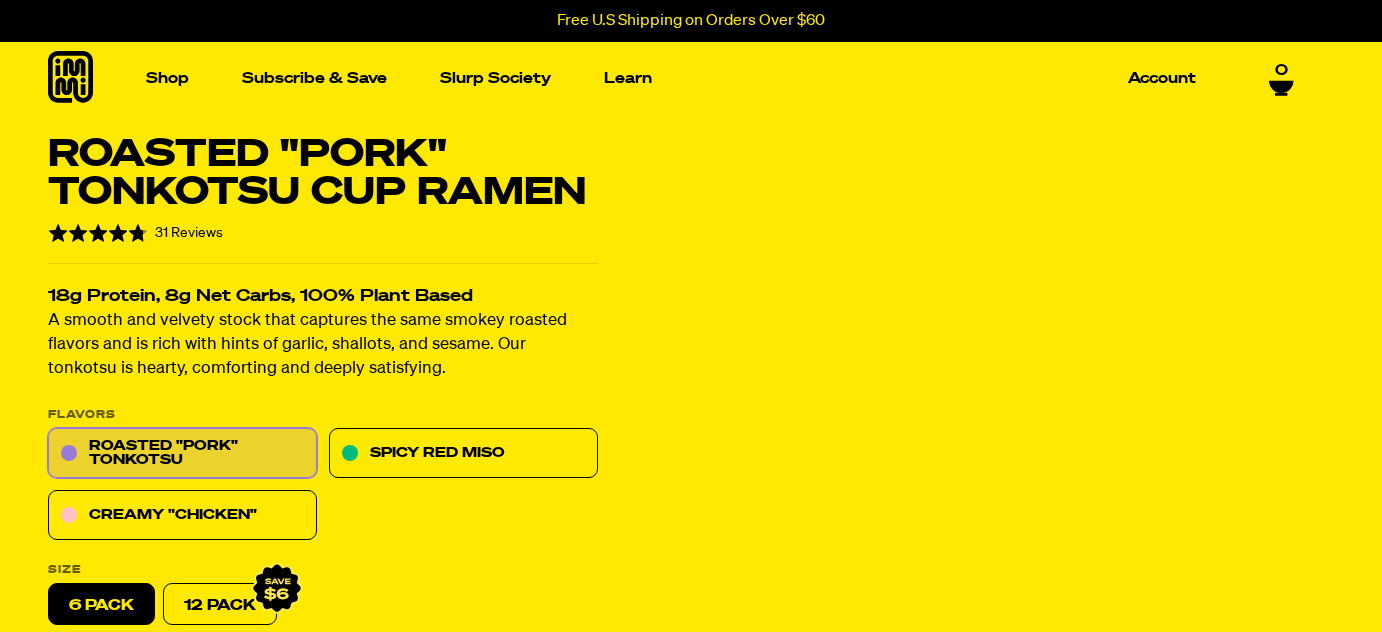 scroll, scrollTop: 0, scrollLeft: 0, axis: both 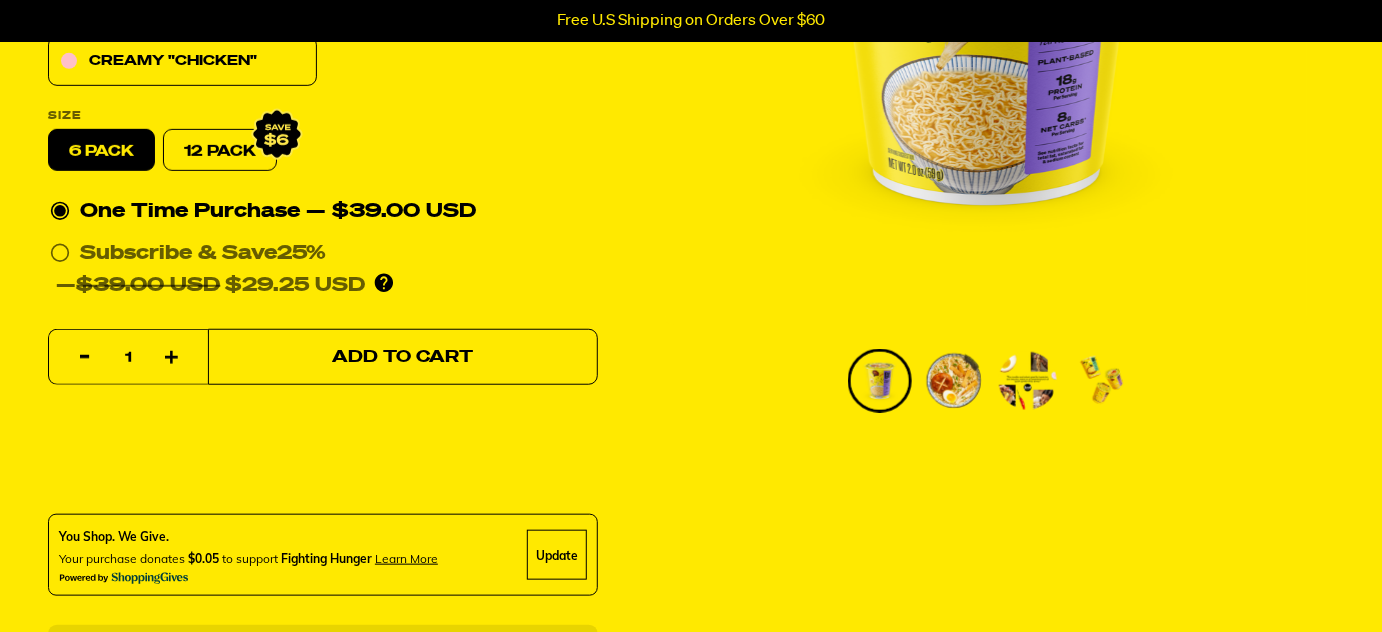 click on "Add to Cart" at bounding box center [403, 357] 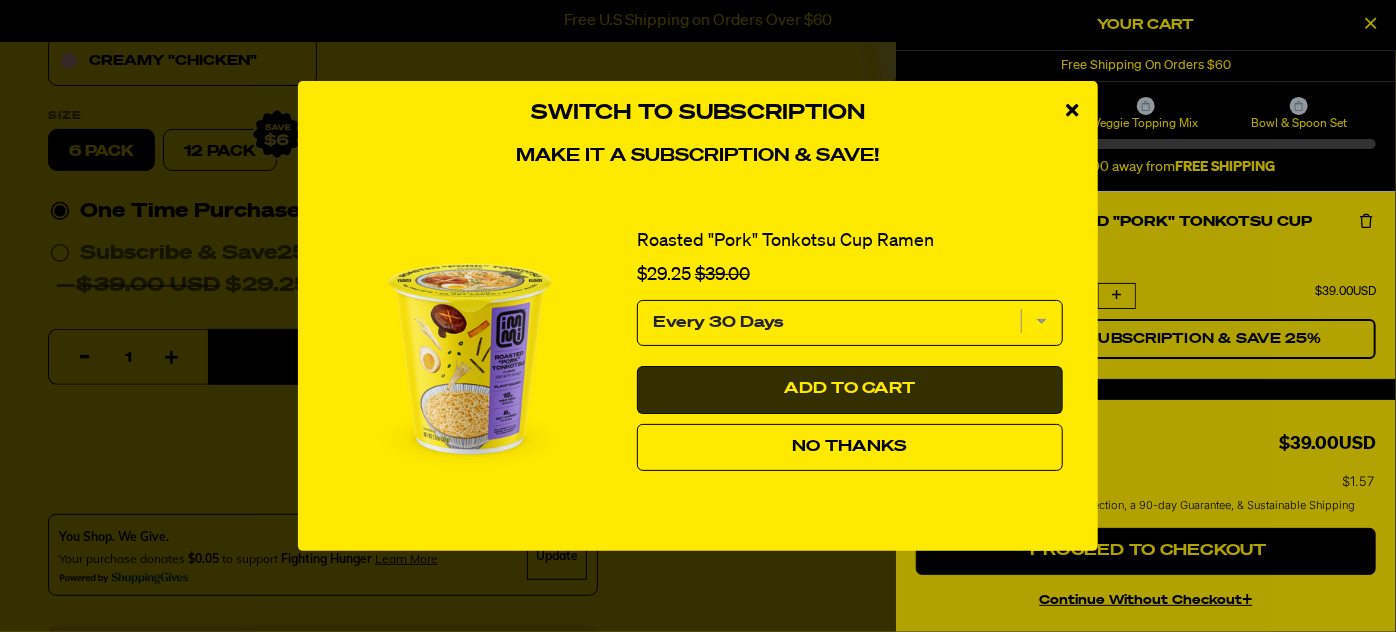 click on "Add to Cart" at bounding box center (850, 389) 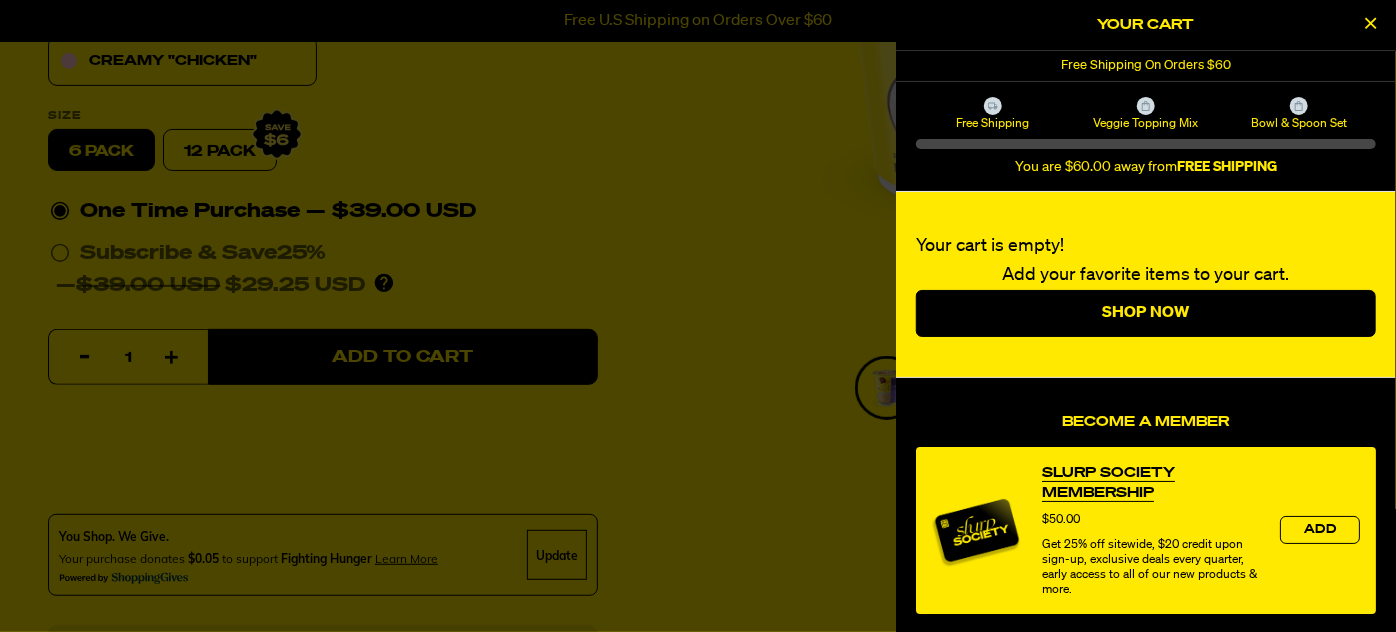 select on "Every 30 Days" 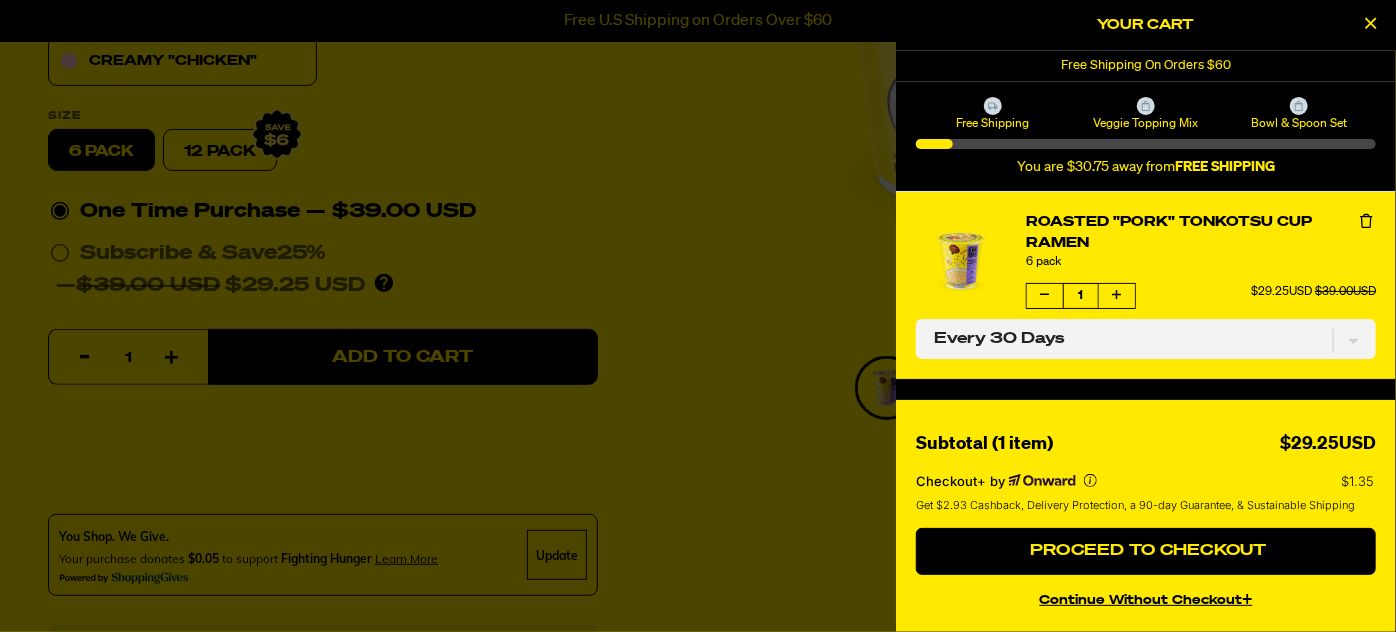 click at bounding box center [1366, 222] 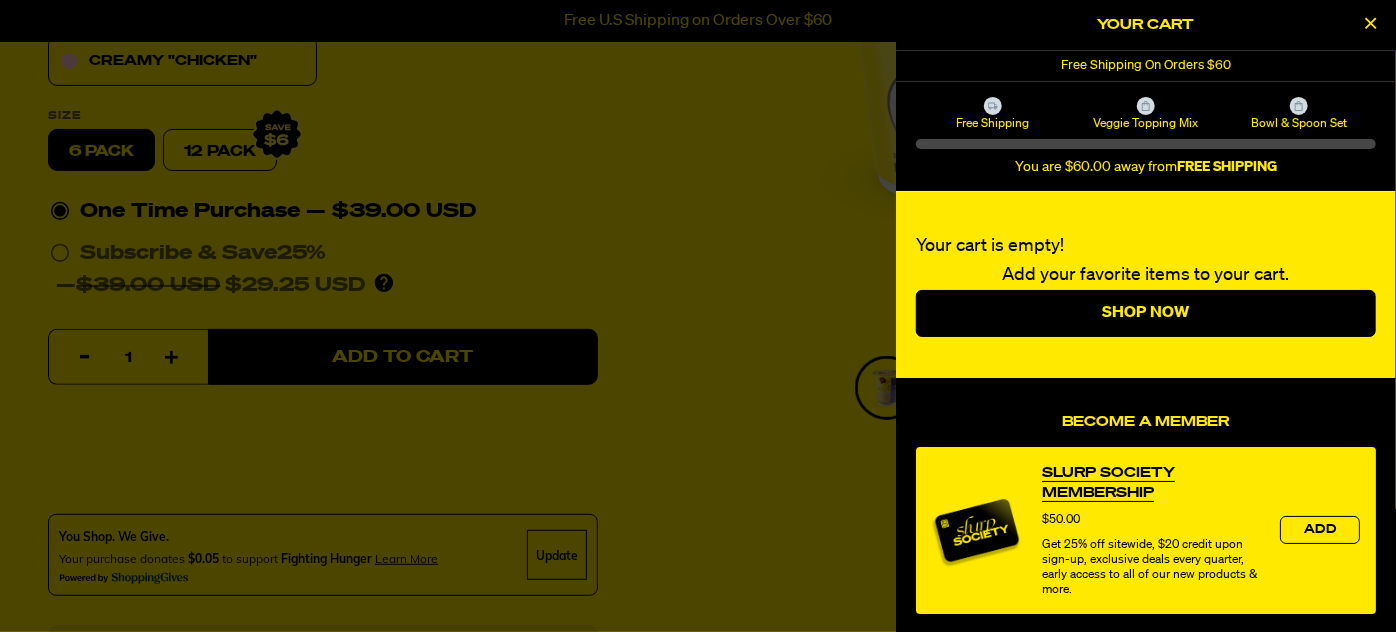 click at bounding box center (698, 316) 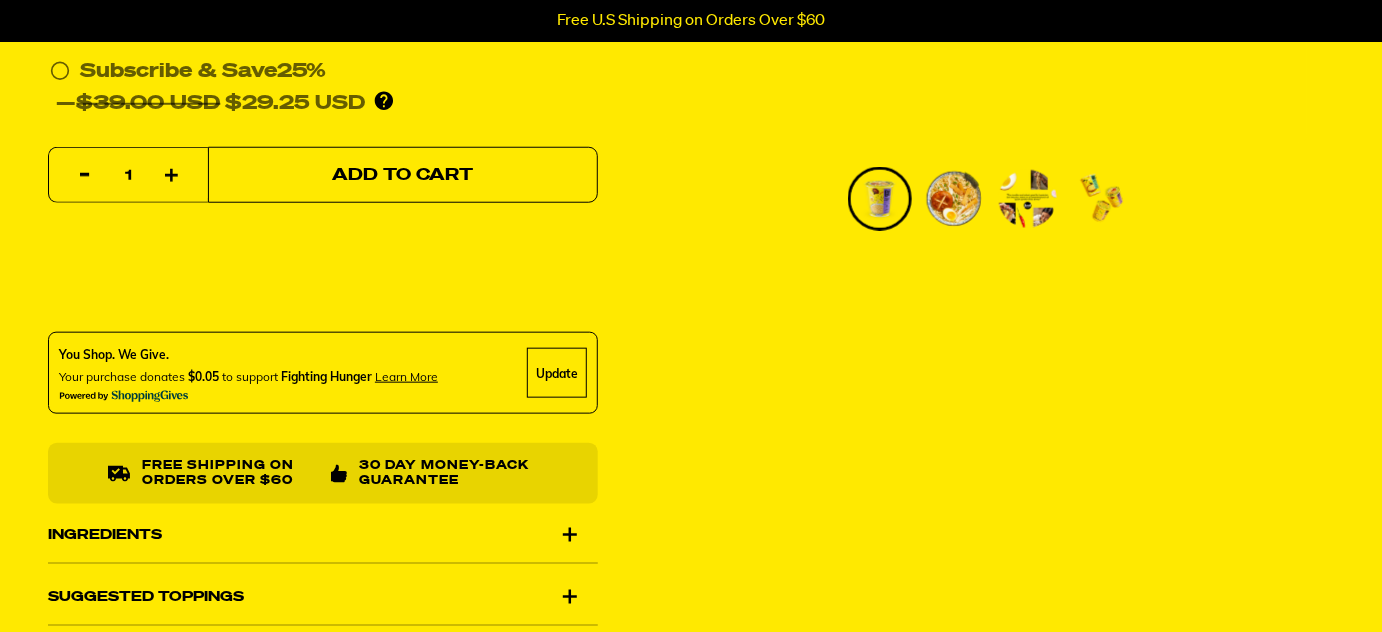 scroll, scrollTop: 272, scrollLeft: 0, axis: vertical 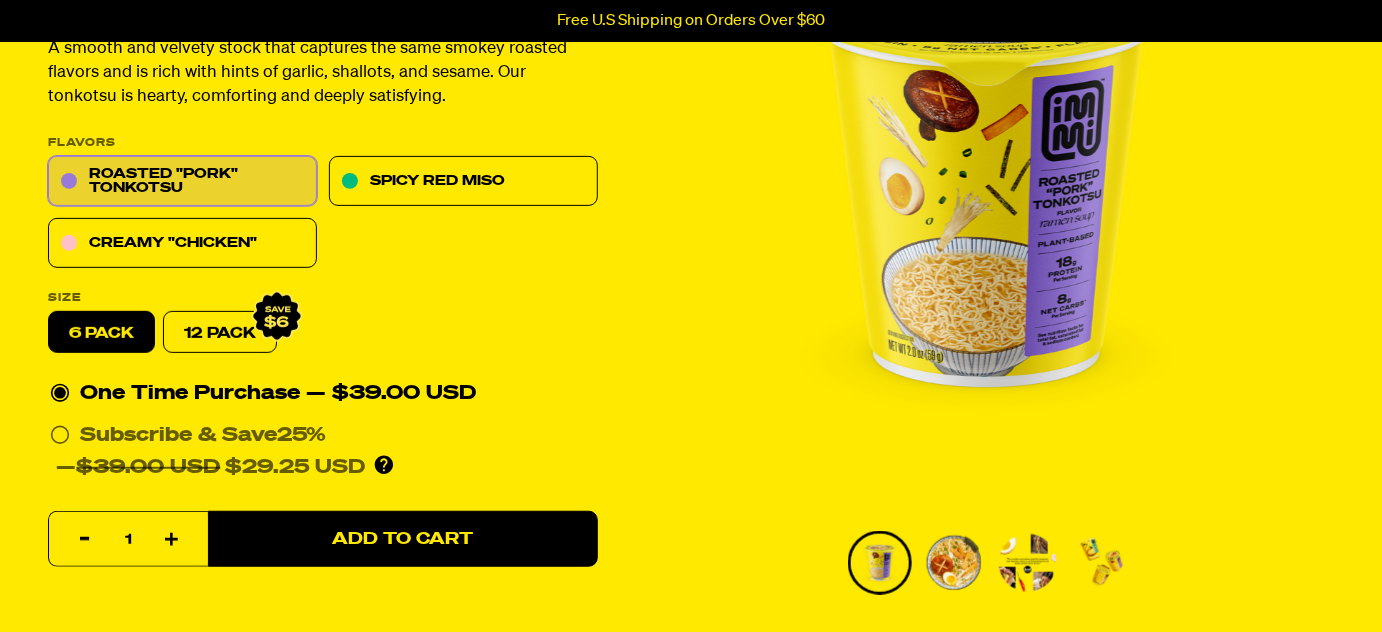 click on "6 pack" at bounding box center (101, 333) 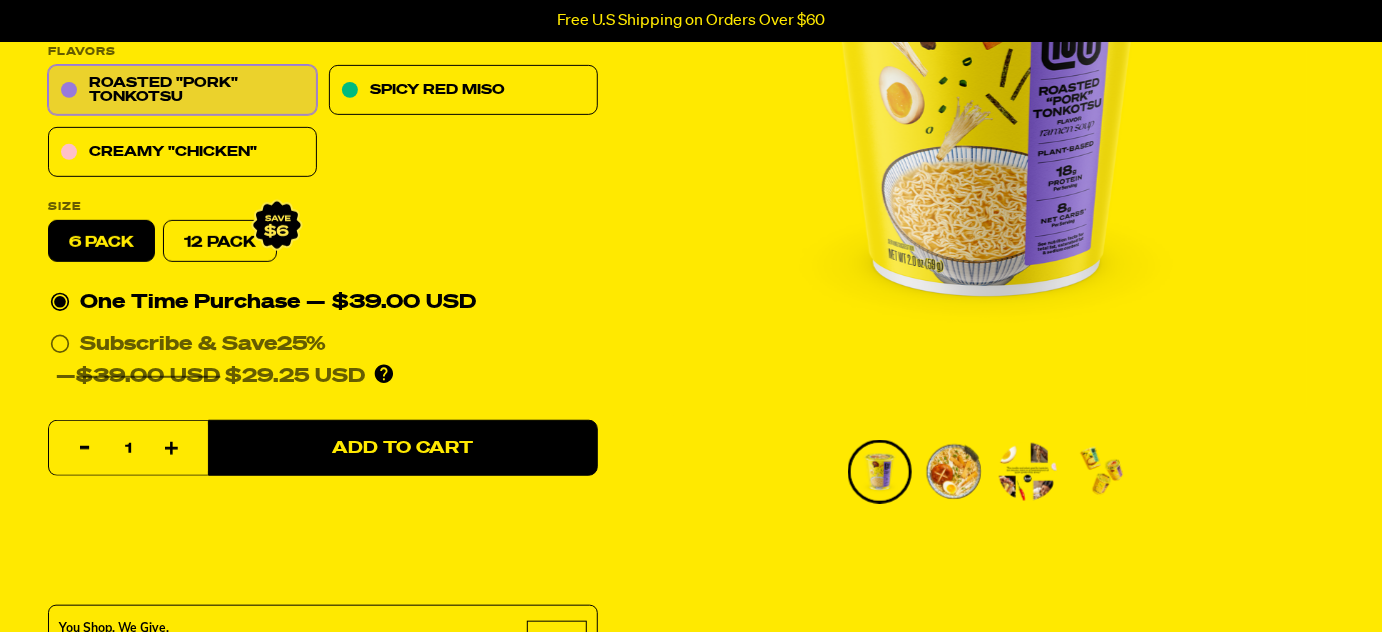 scroll, scrollTop: 272, scrollLeft: 0, axis: vertical 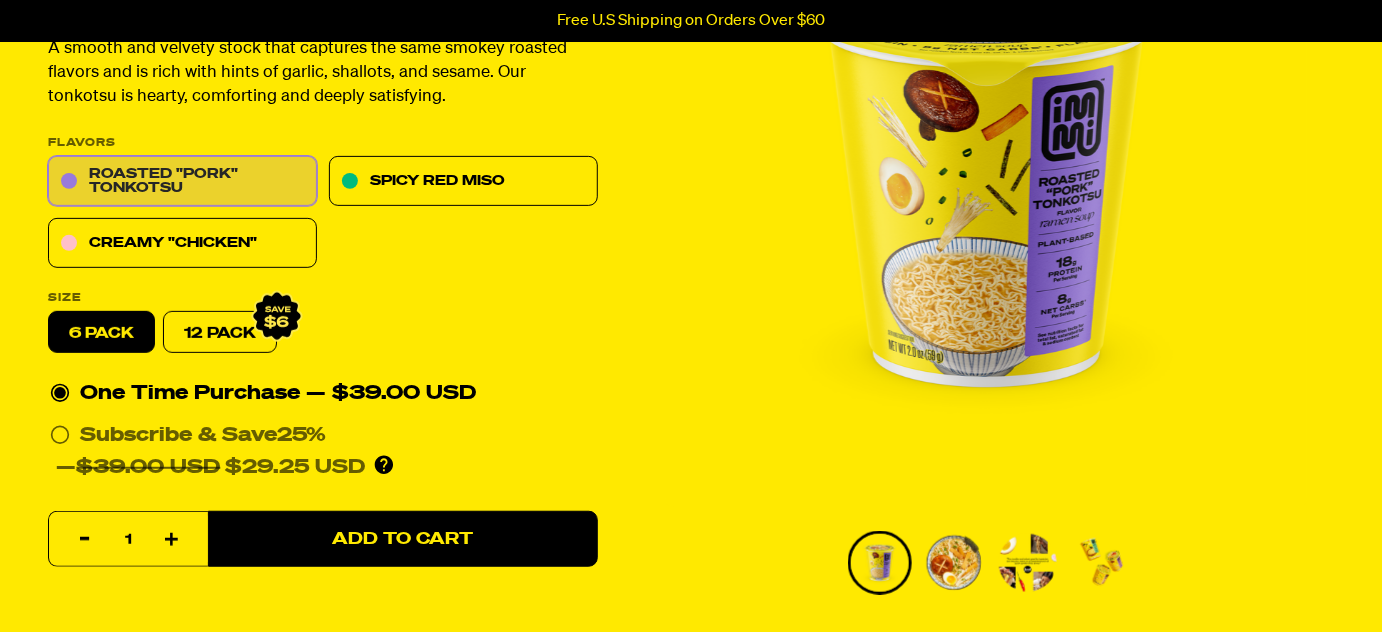 click on "Roasted "Pork" Tonkotsu" at bounding box center (182, 182) 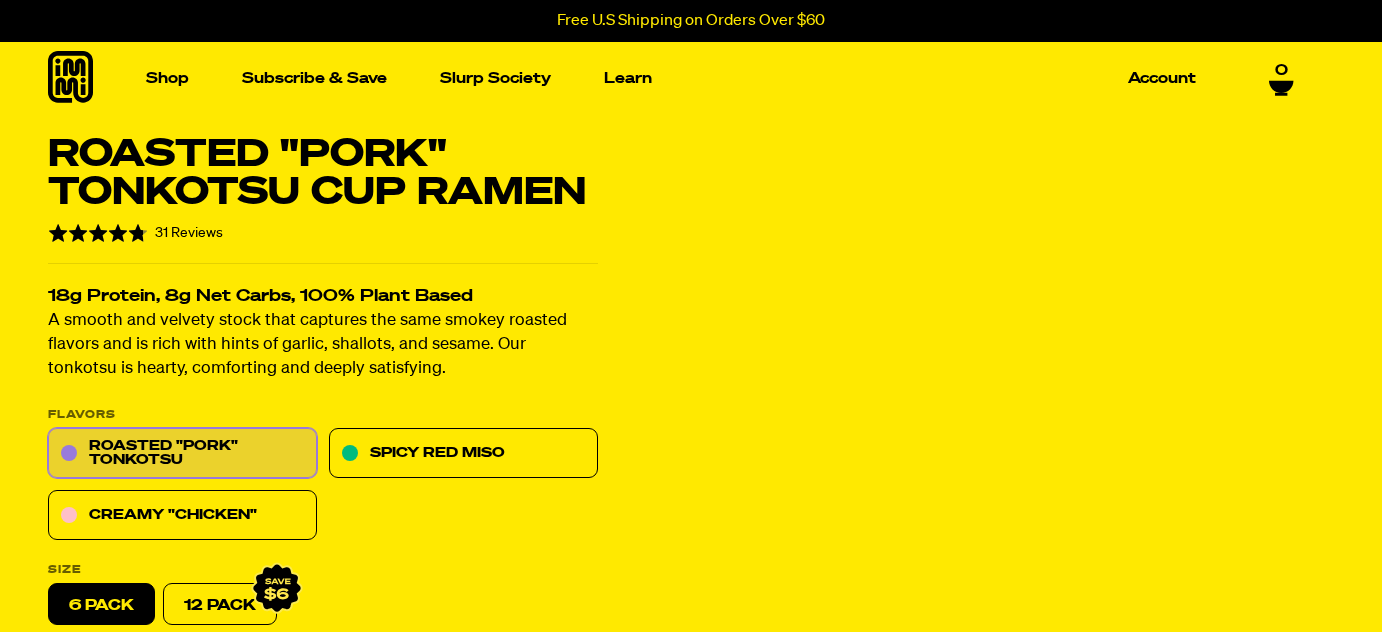 scroll, scrollTop: 0, scrollLeft: 0, axis: both 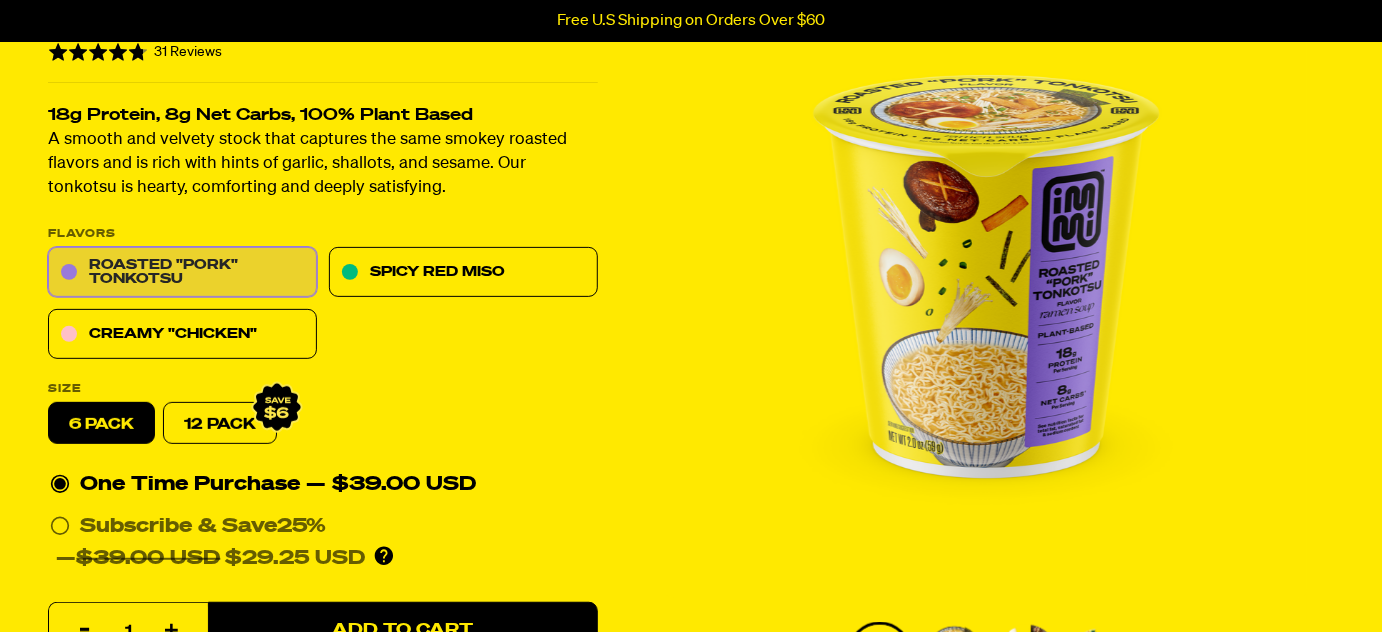 click on "Roasted "Pork" Tonkotsu" at bounding box center [182, 273] 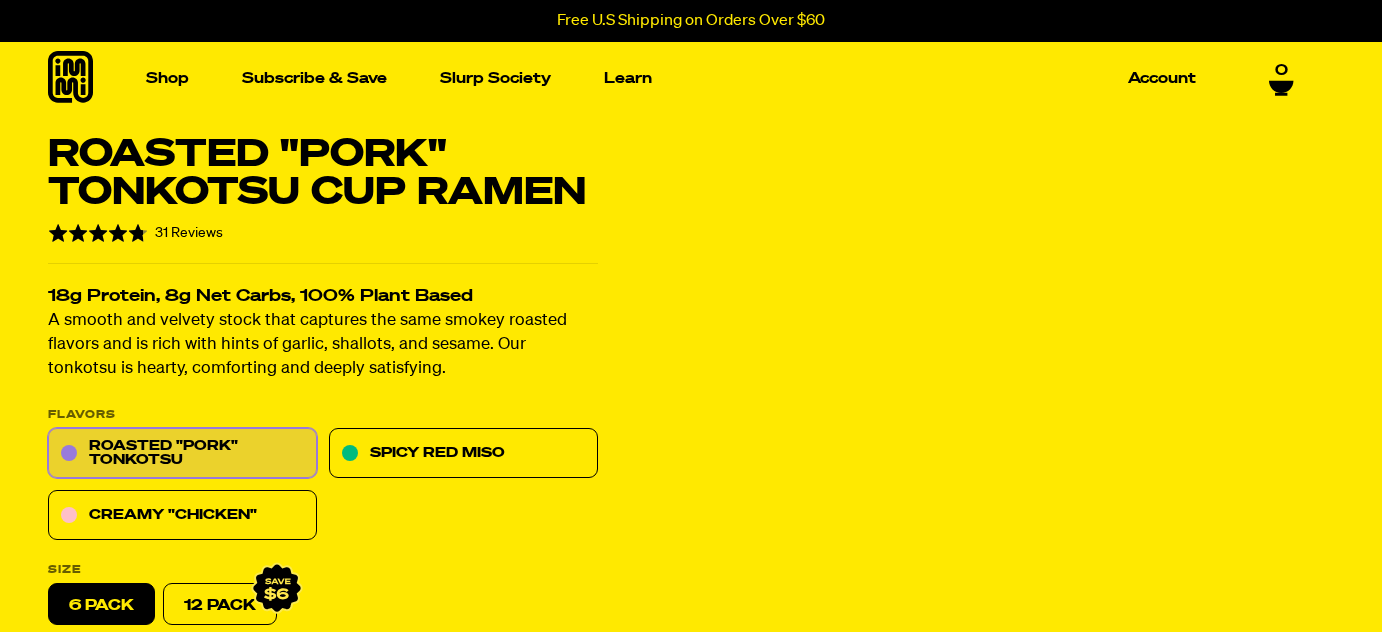 scroll, scrollTop: 0, scrollLeft: 0, axis: both 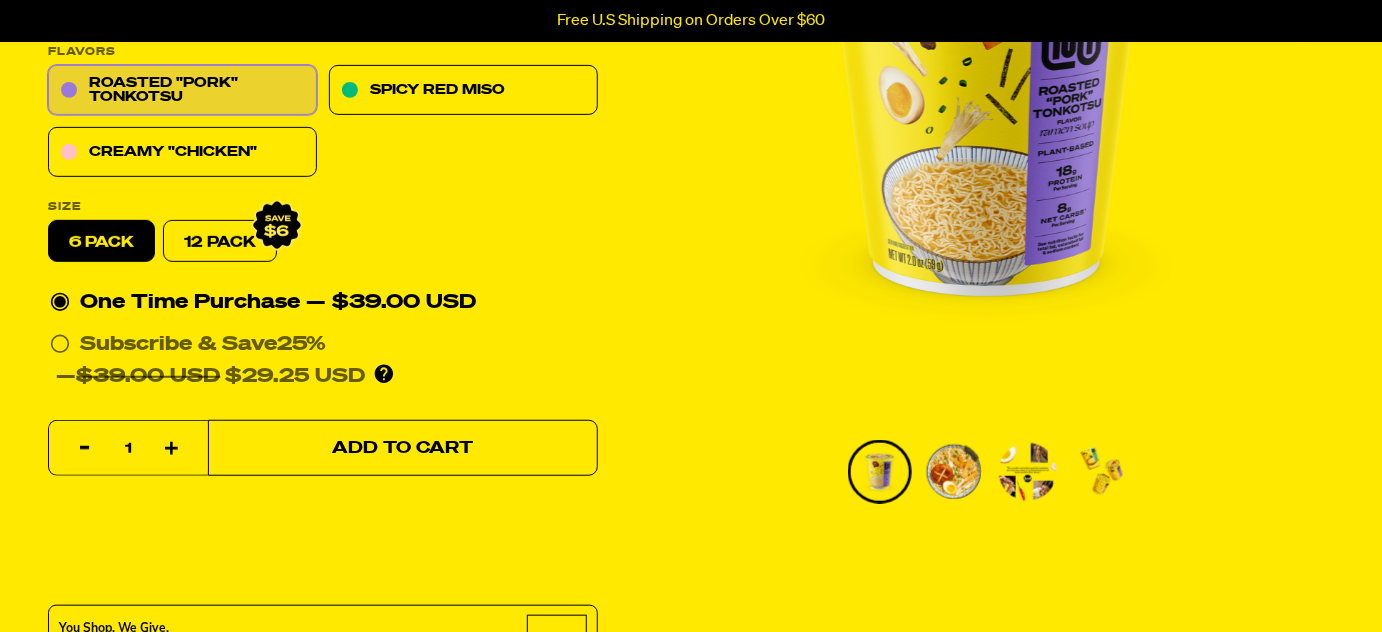 click on "Add to Cart" at bounding box center [403, 448] 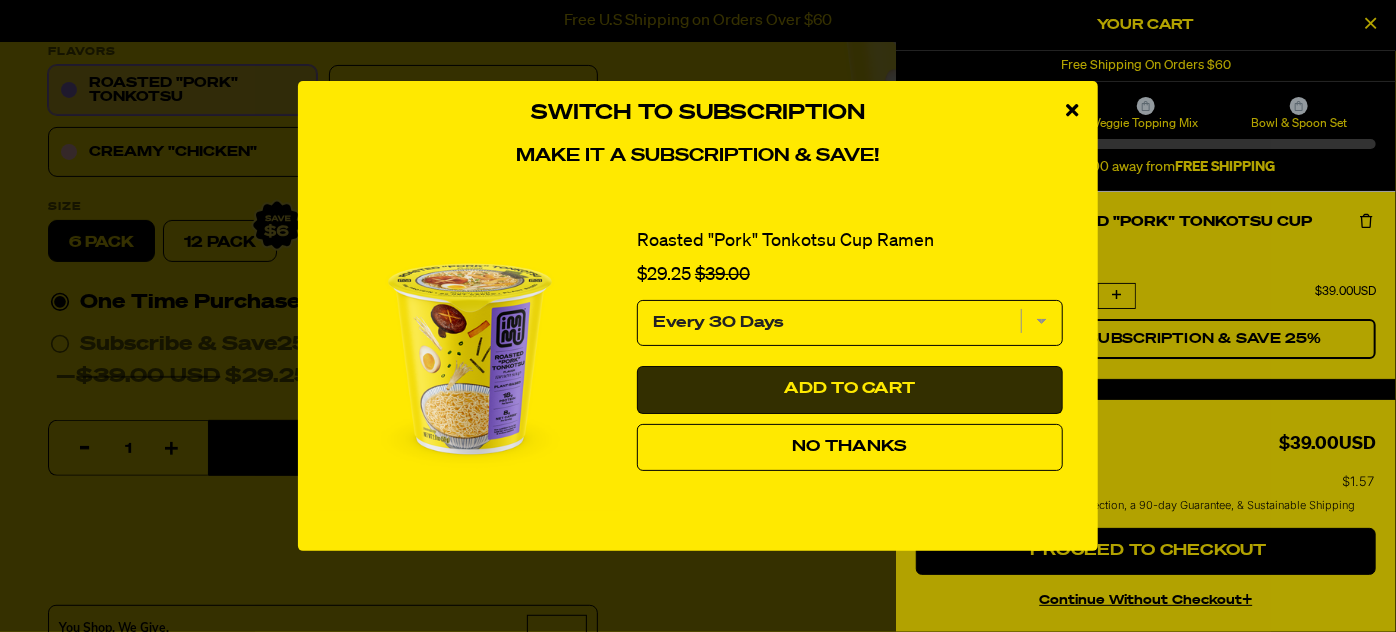 click on "No Thanks" at bounding box center [850, 448] 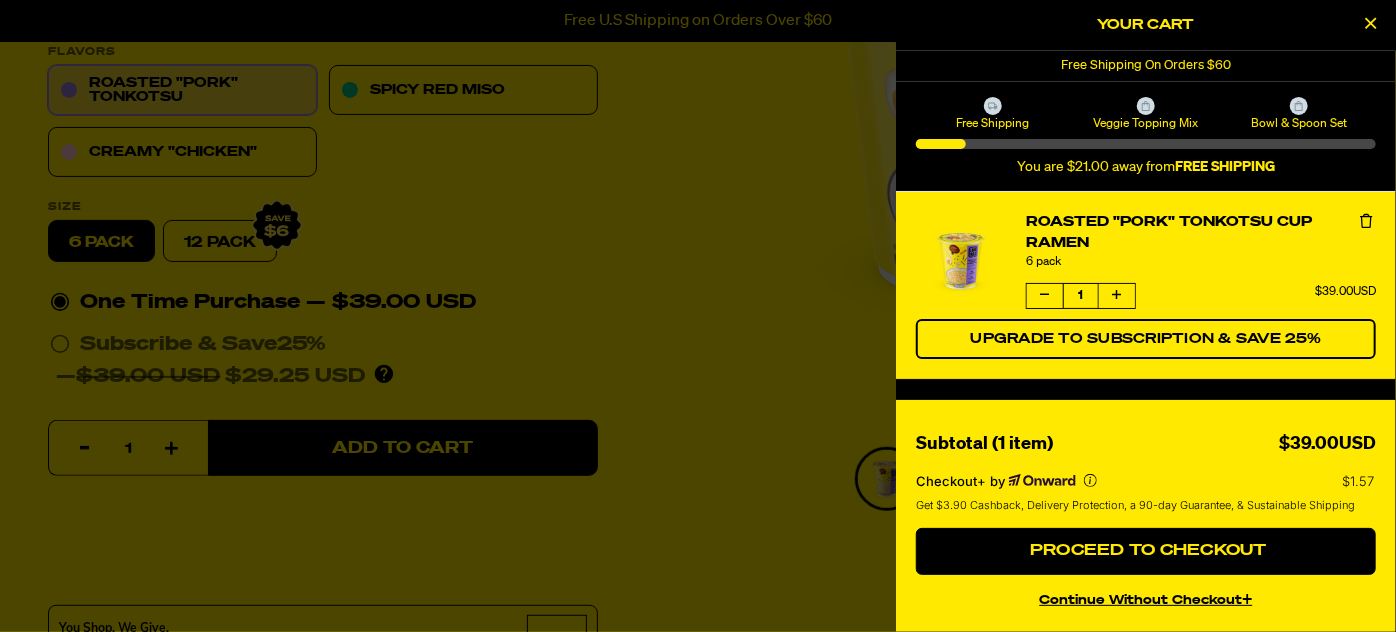 click at bounding box center (1371, 23) 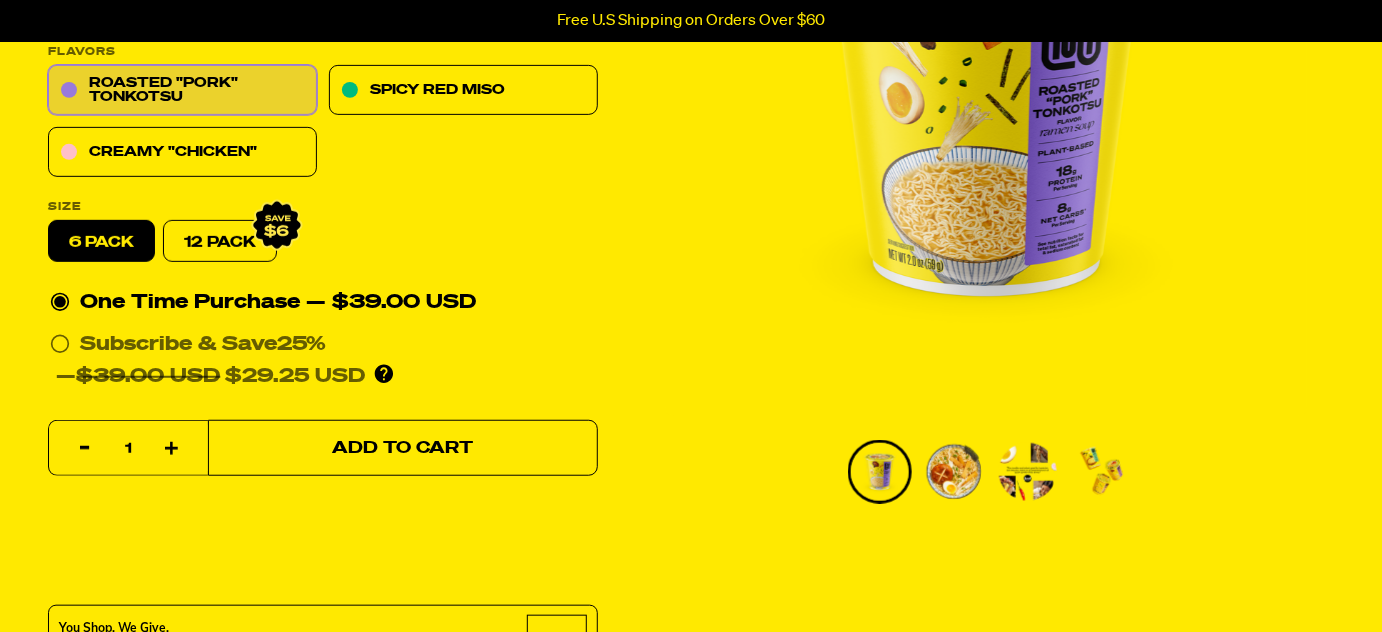 scroll, scrollTop: 0, scrollLeft: 0, axis: both 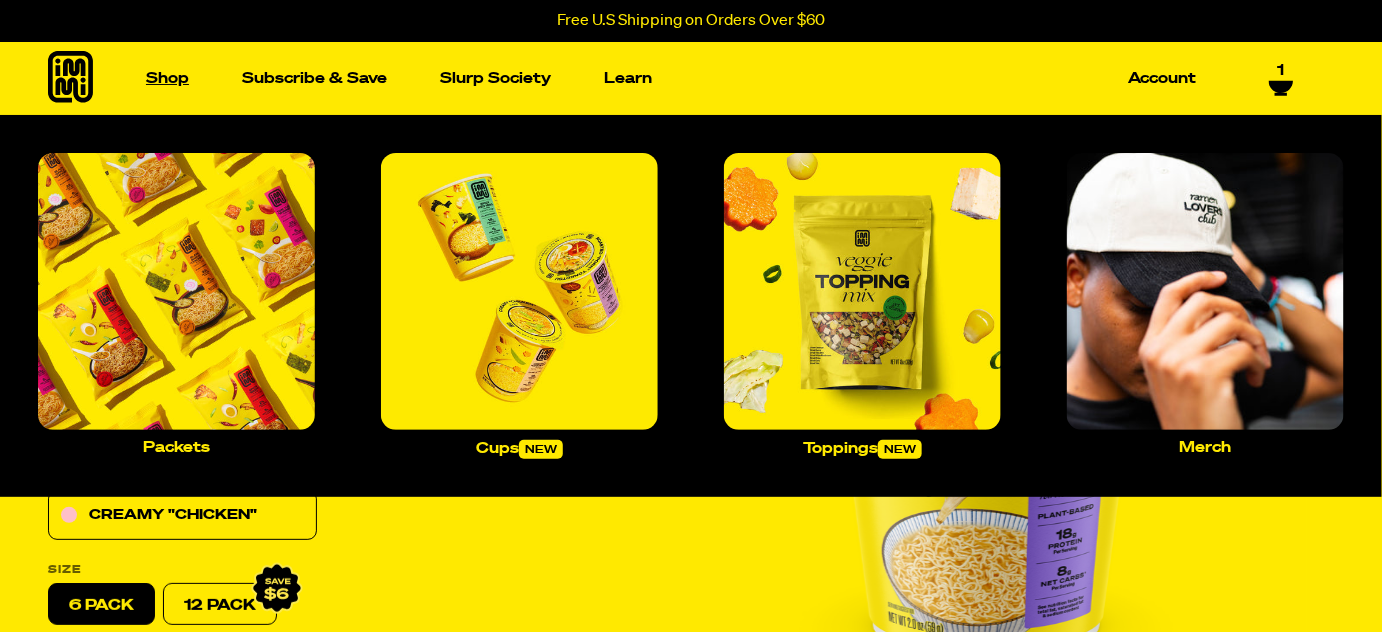 click on "Shop" at bounding box center [167, 78] 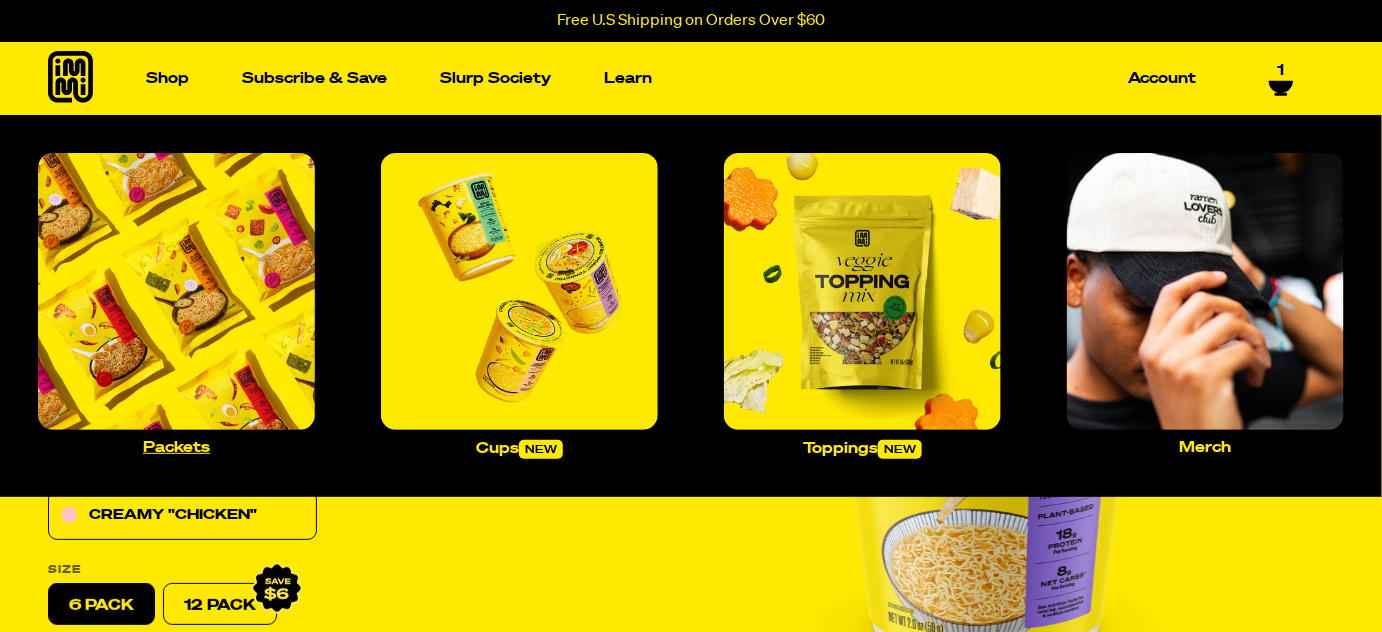 click at bounding box center (176, 291) 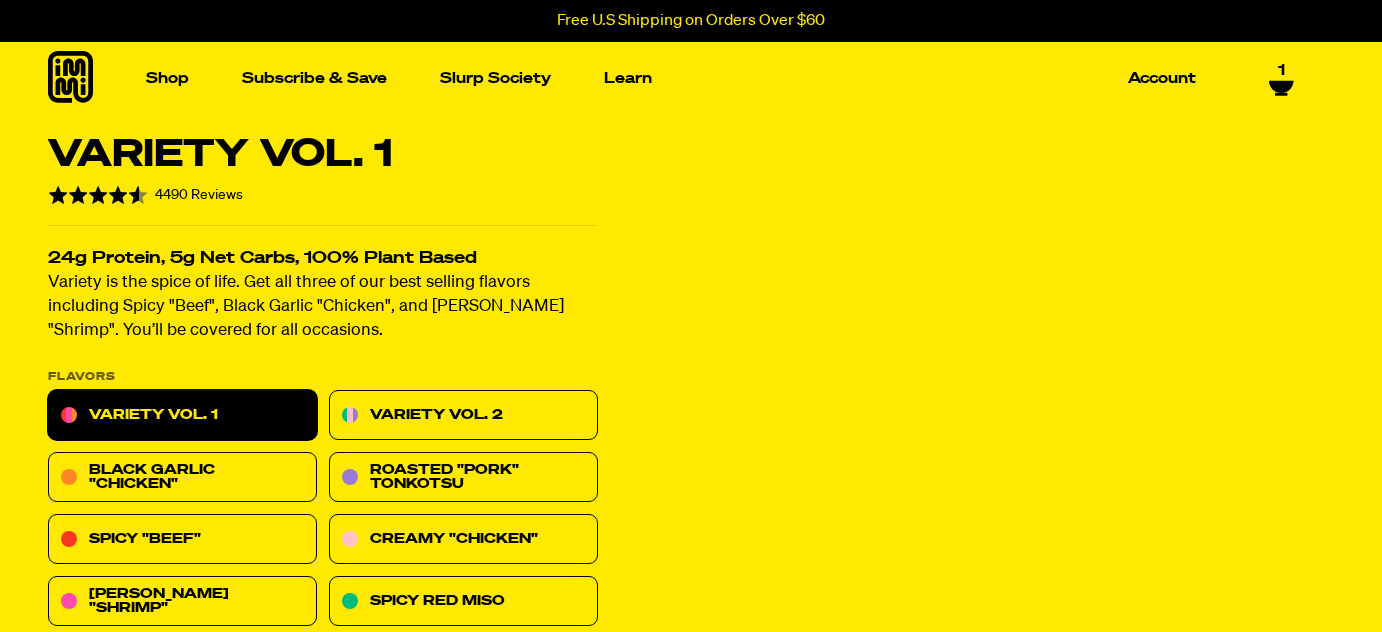 scroll, scrollTop: 0, scrollLeft: 0, axis: both 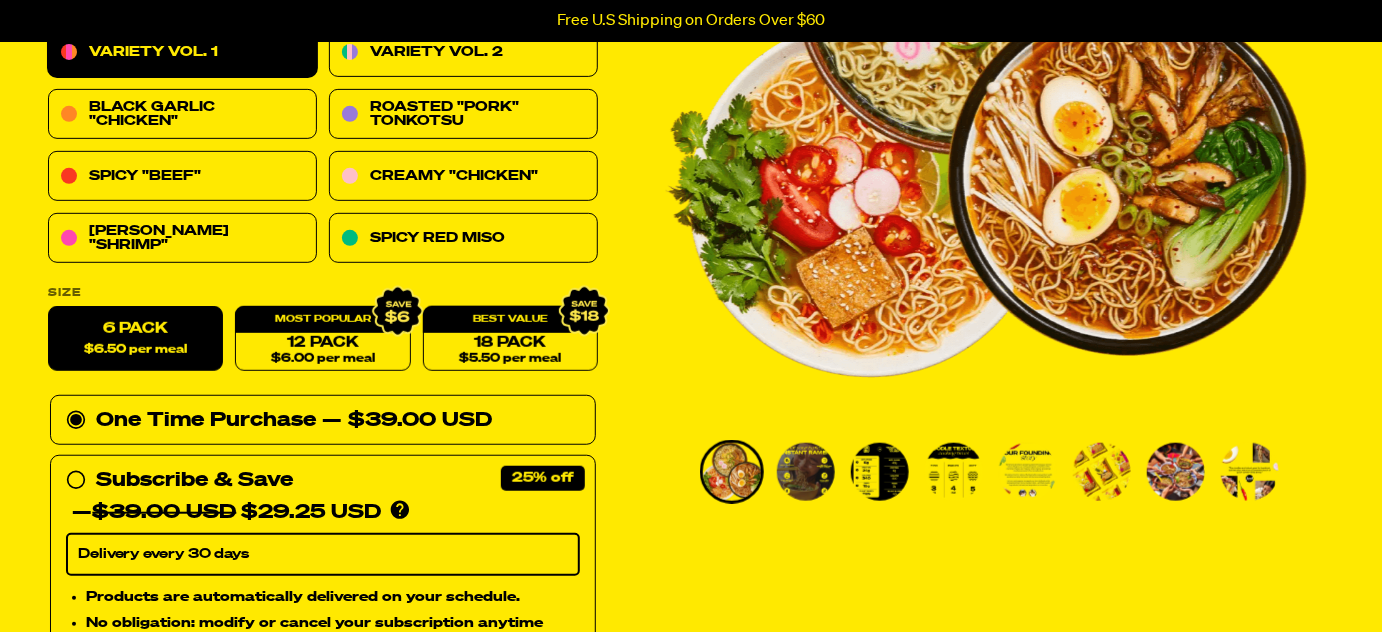 click on "6 Pack $6.50 per meal" at bounding box center (135, 339) 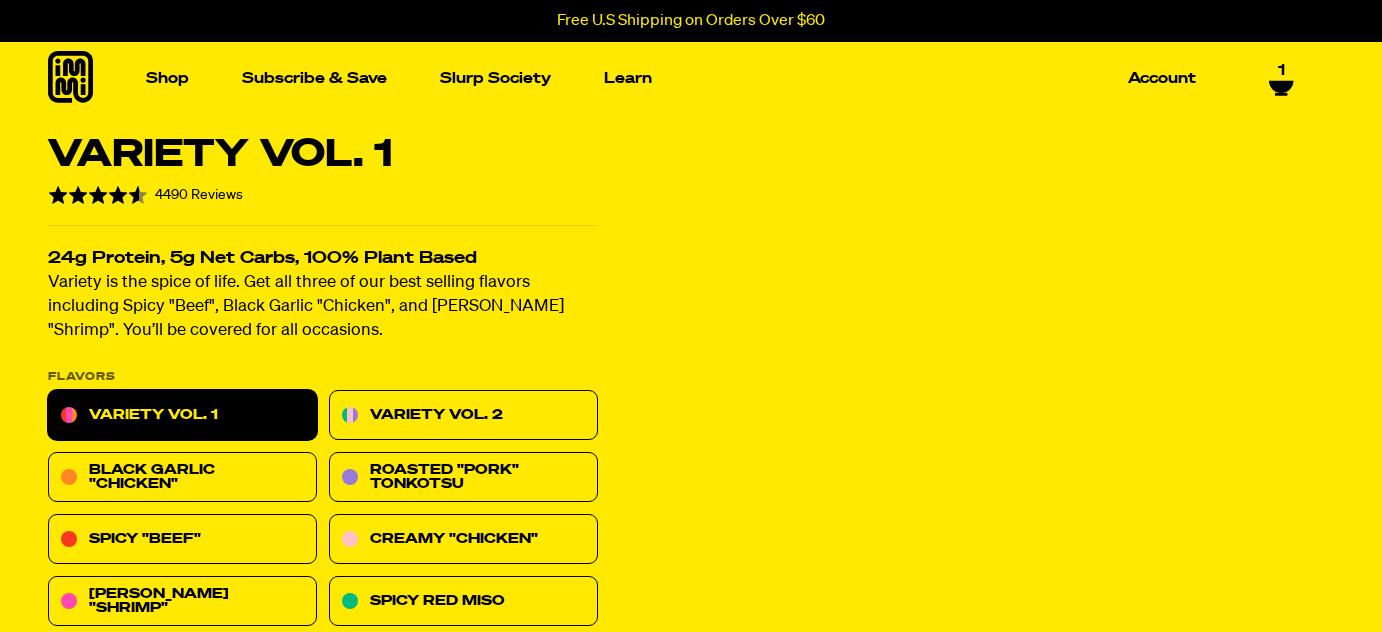 scroll, scrollTop: 0, scrollLeft: 0, axis: both 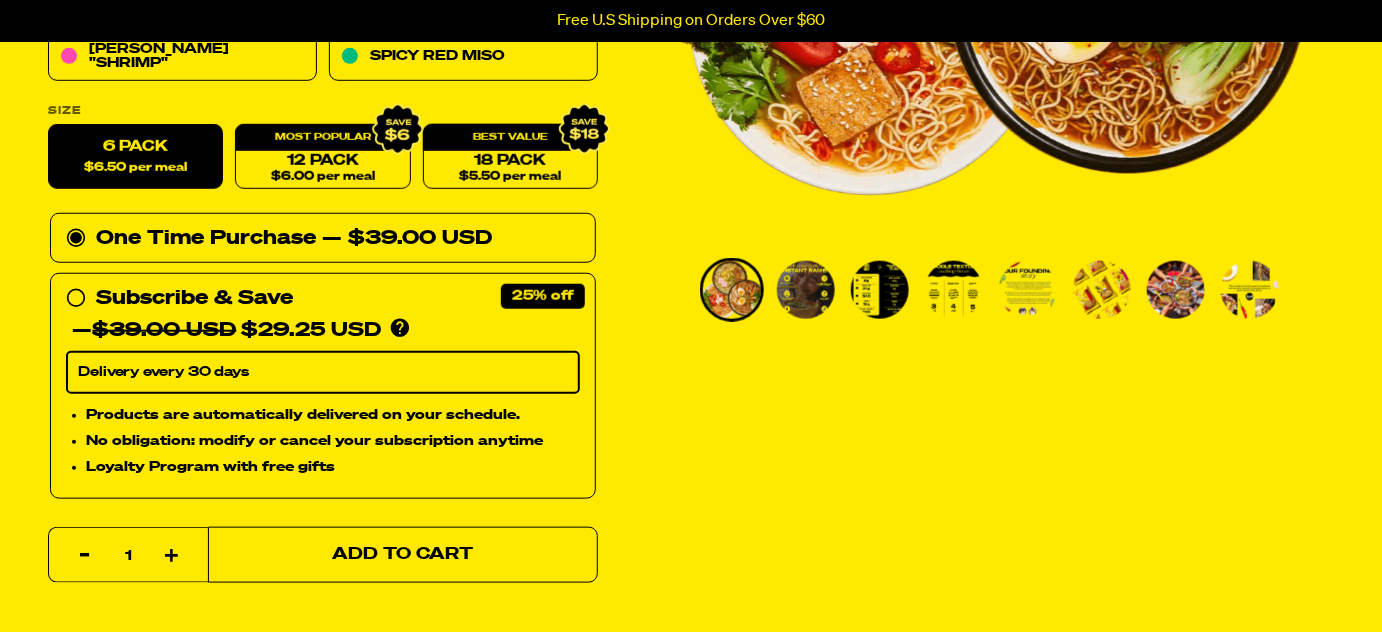 click on "Add to Cart" at bounding box center (403, 555) 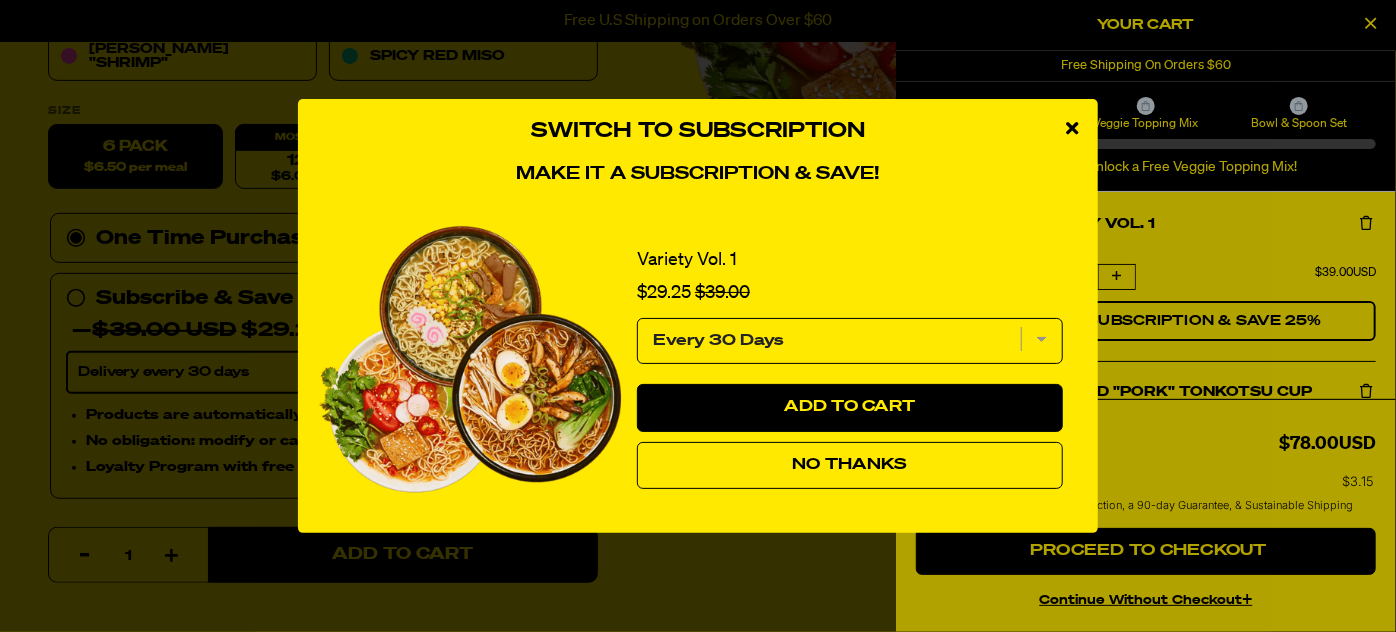 click on "No Thanks" at bounding box center [849, 465] 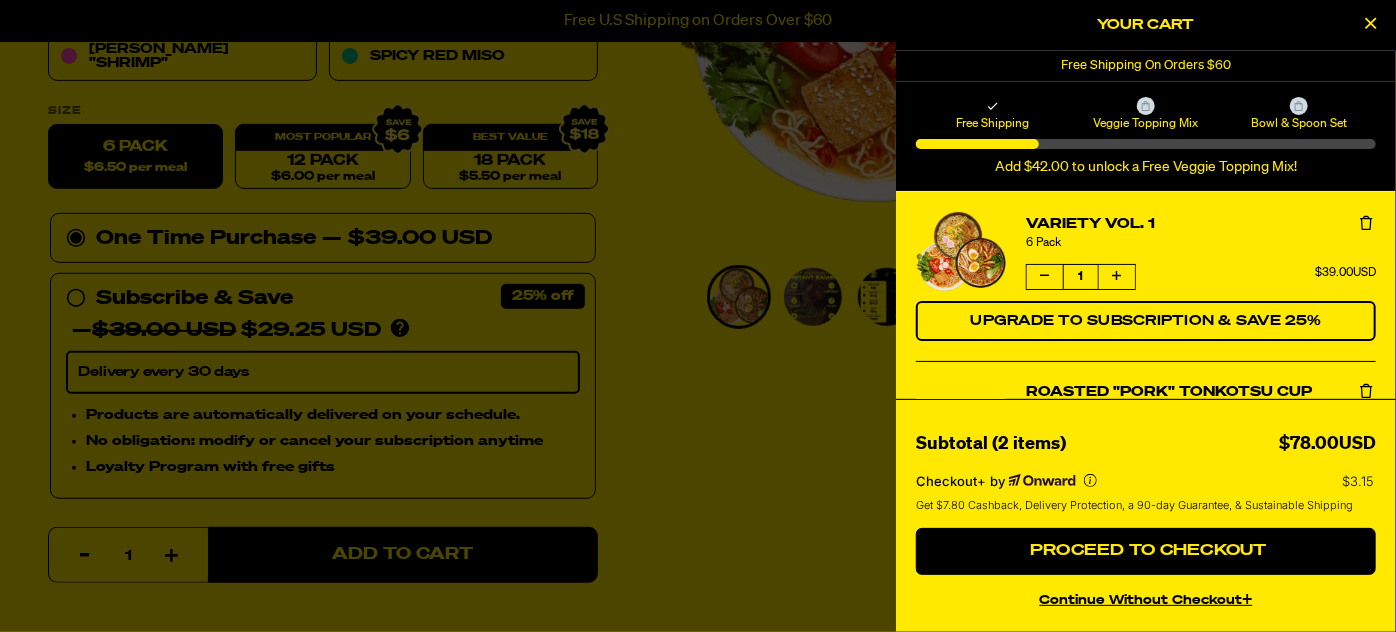 click at bounding box center (1371, 23) 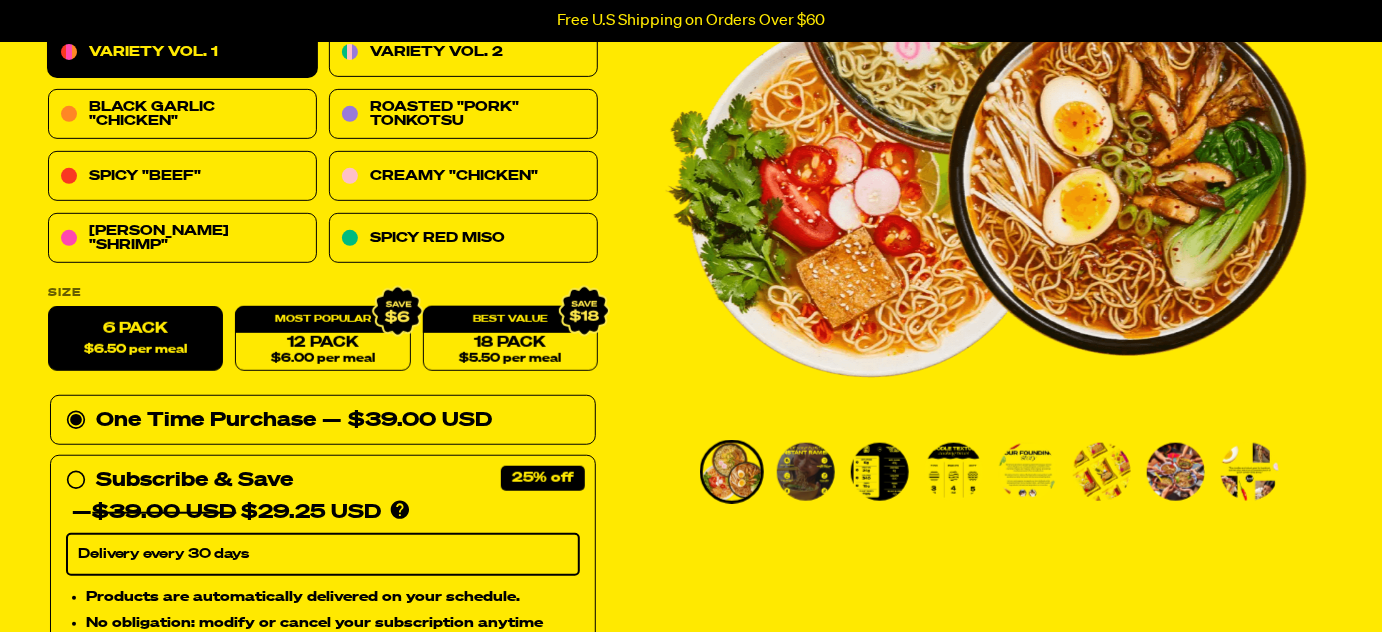 scroll, scrollTop: 90, scrollLeft: 0, axis: vertical 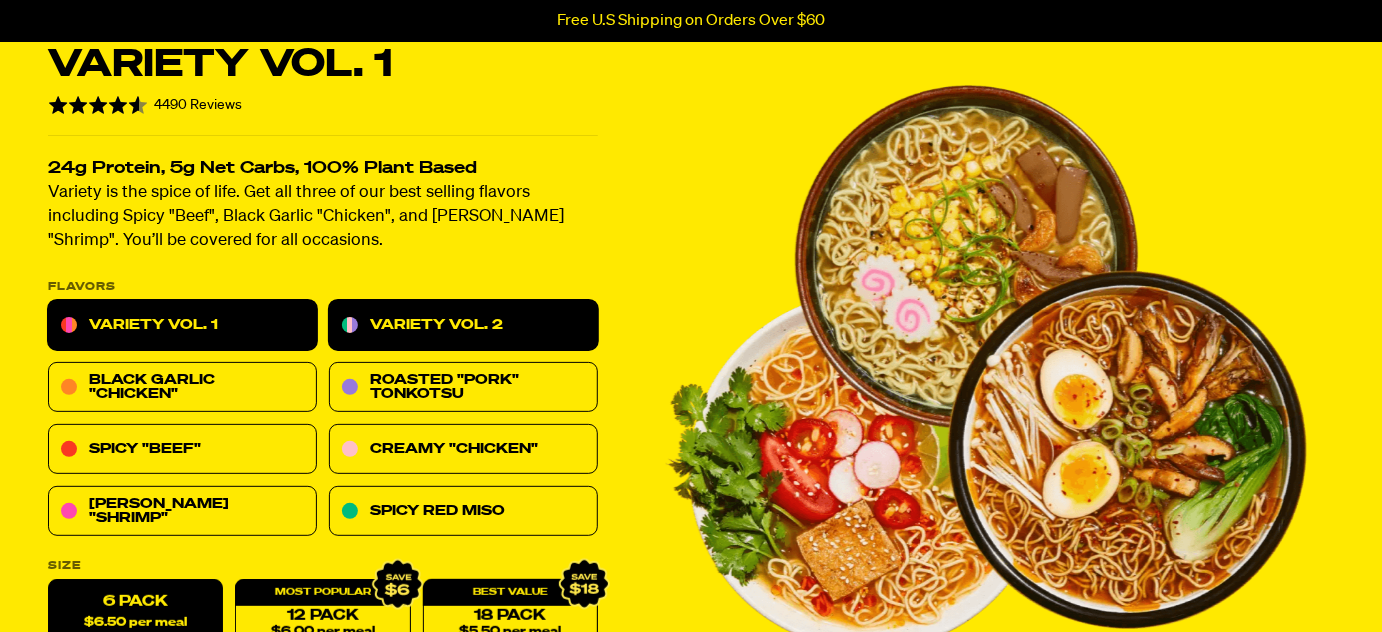 click on "Variety Vol. 2" at bounding box center (463, 326) 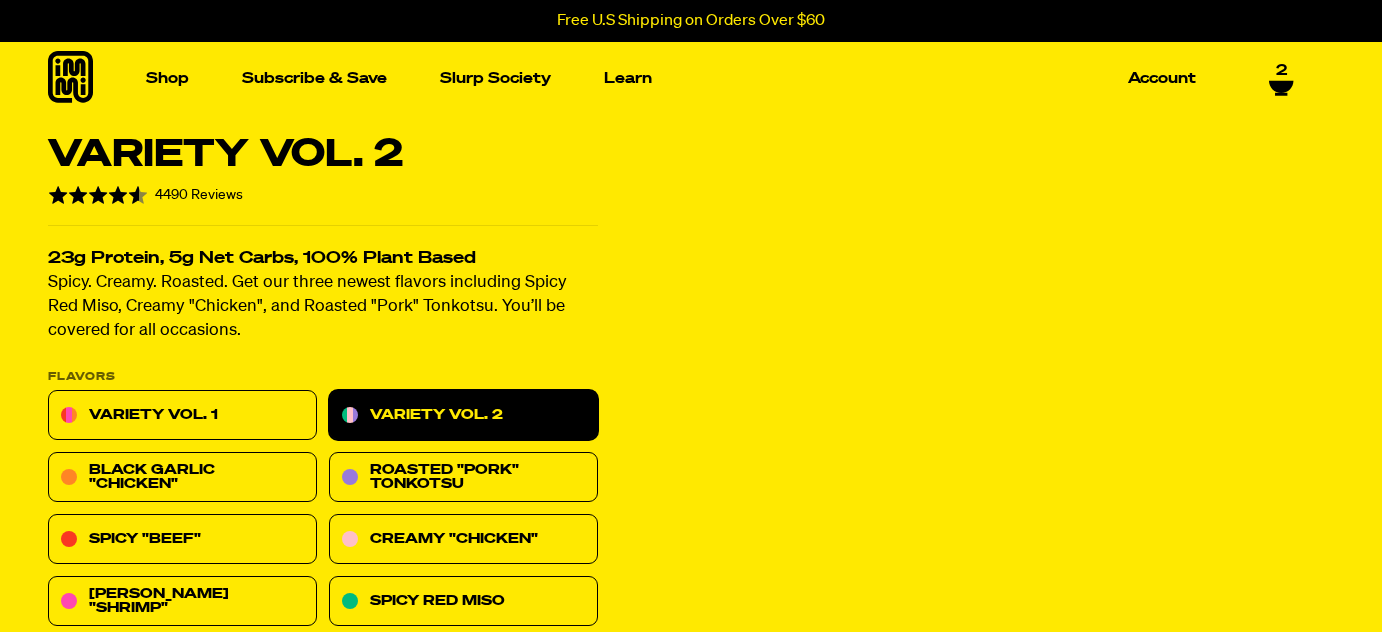scroll, scrollTop: 0, scrollLeft: 0, axis: both 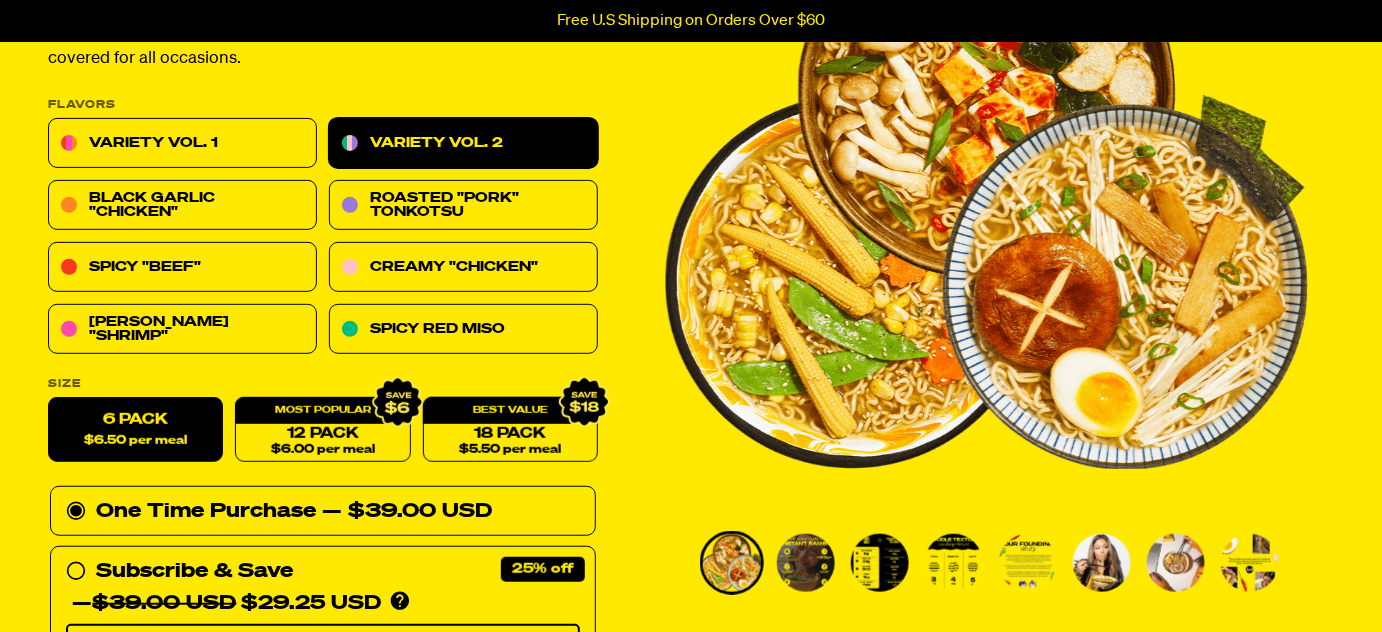click on "6 Pack $6.50 per meal" at bounding box center [135, 430] 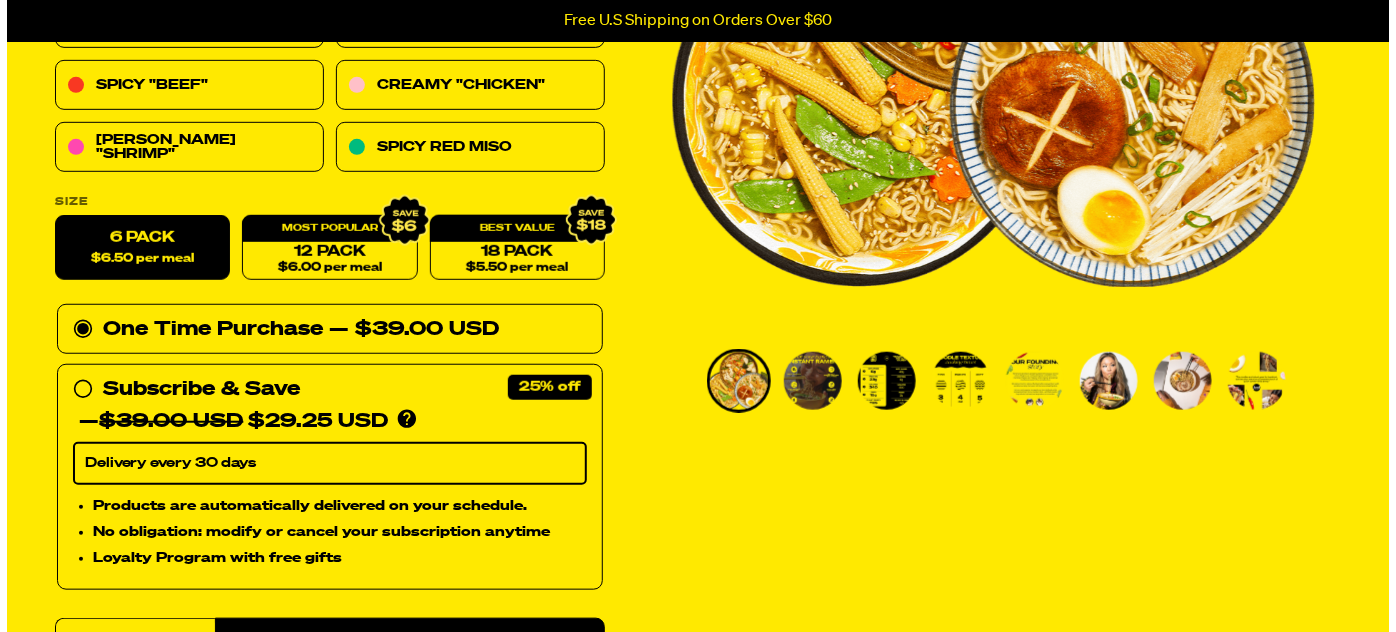 scroll, scrollTop: 727, scrollLeft: 0, axis: vertical 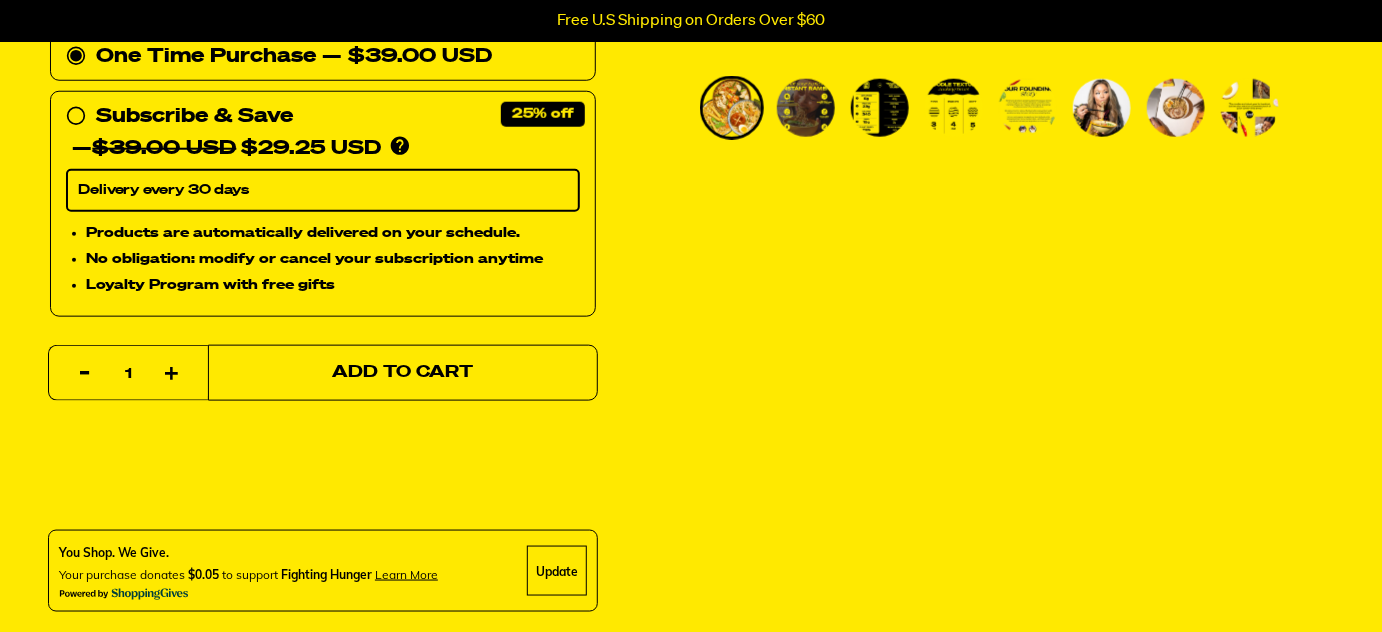 click on "Add to Cart" at bounding box center [403, 373] 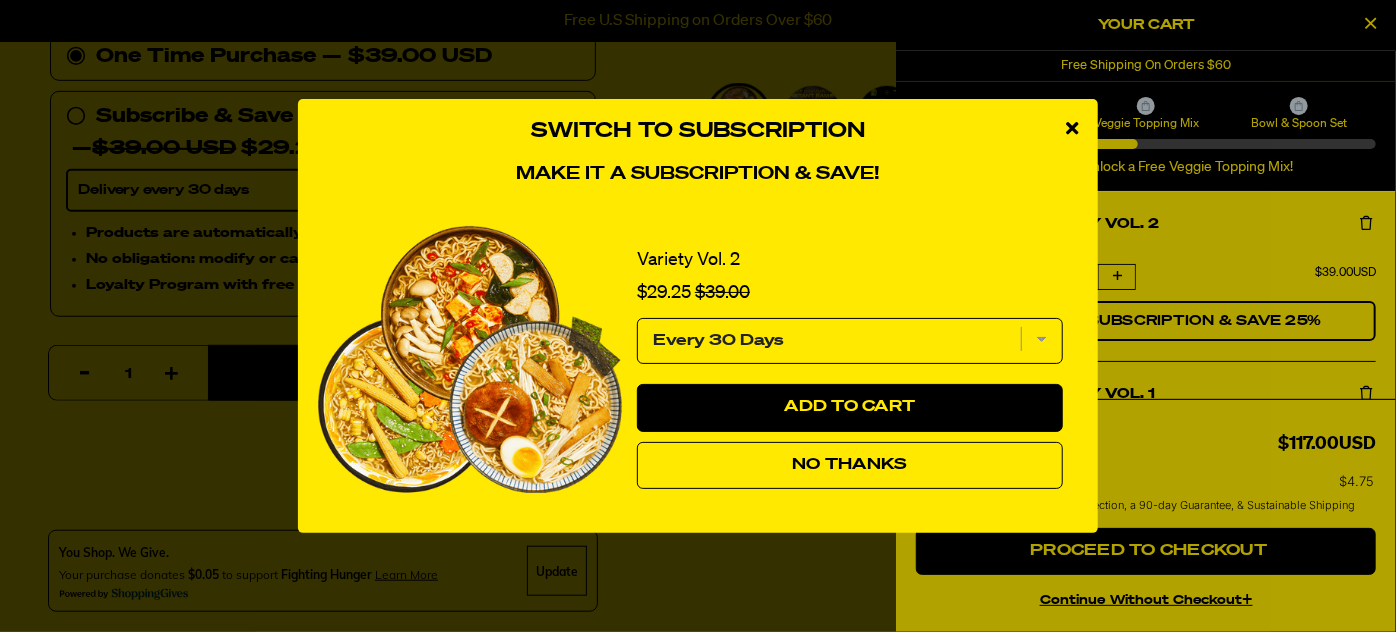 click on "No Thanks" at bounding box center [850, 466] 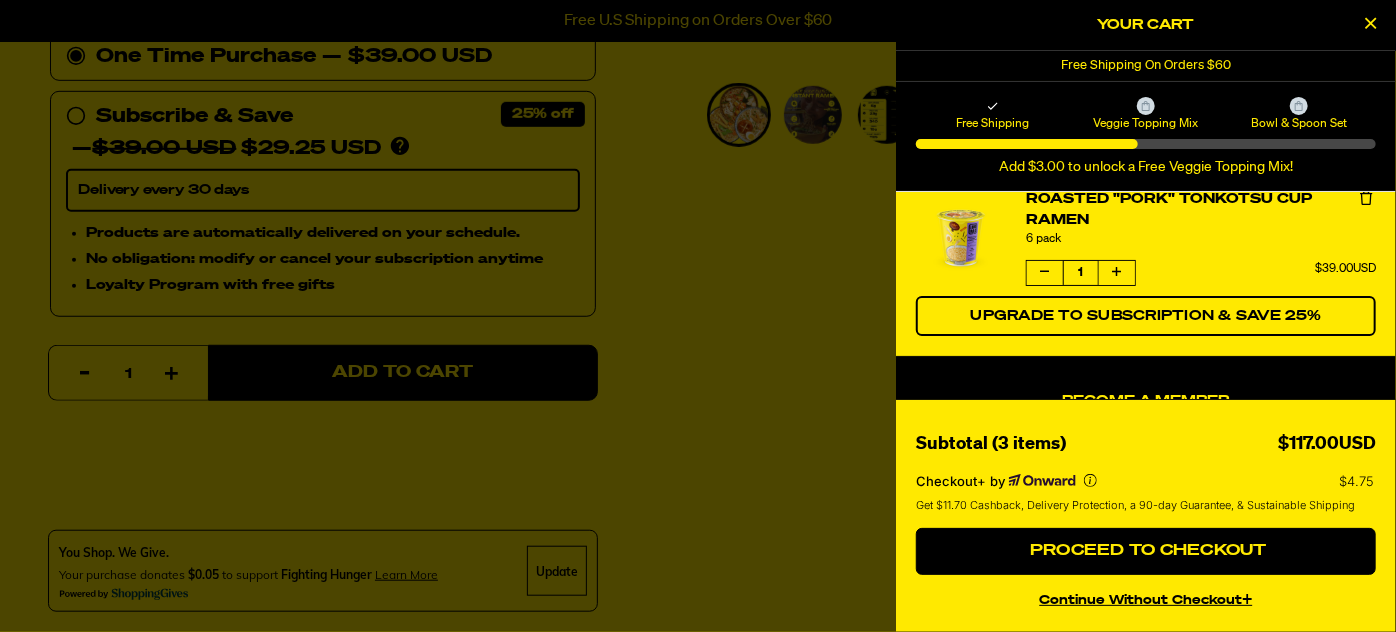 scroll, scrollTop: 272, scrollLeft: 0, axis: vertical 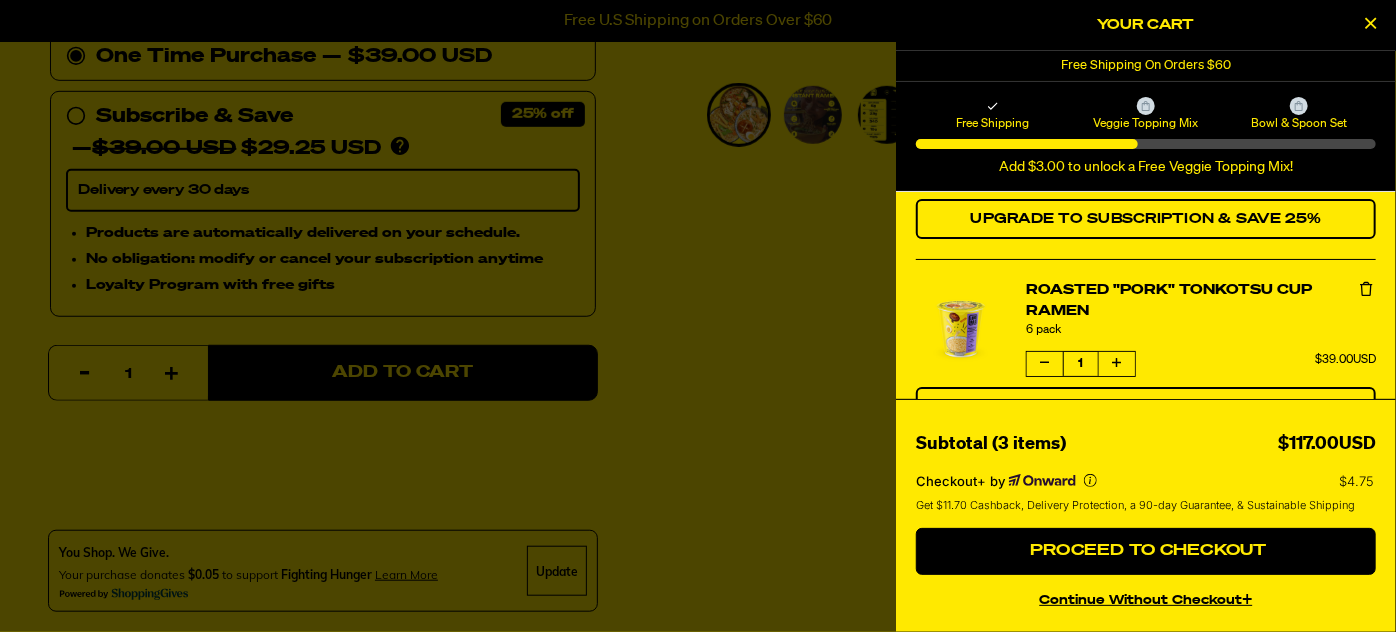 click at bounding box center [1045, 363] 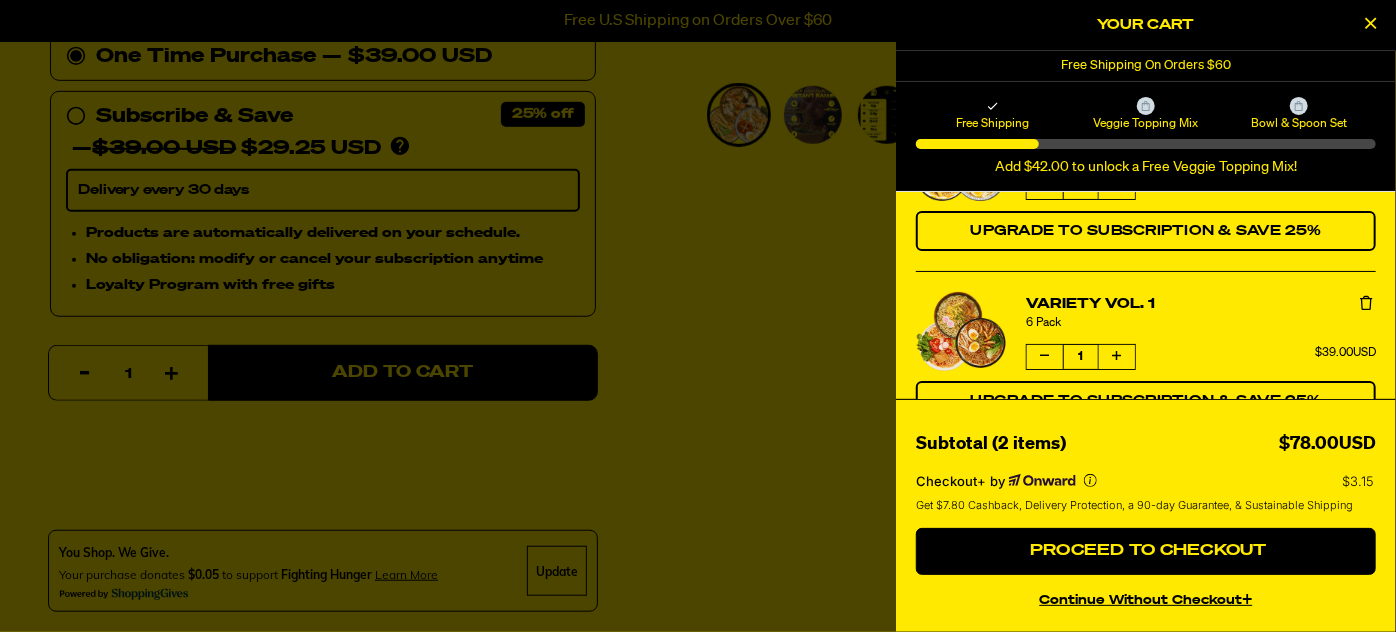 scroll, scrollTop: 0, scrollLeft: 0, axis: both 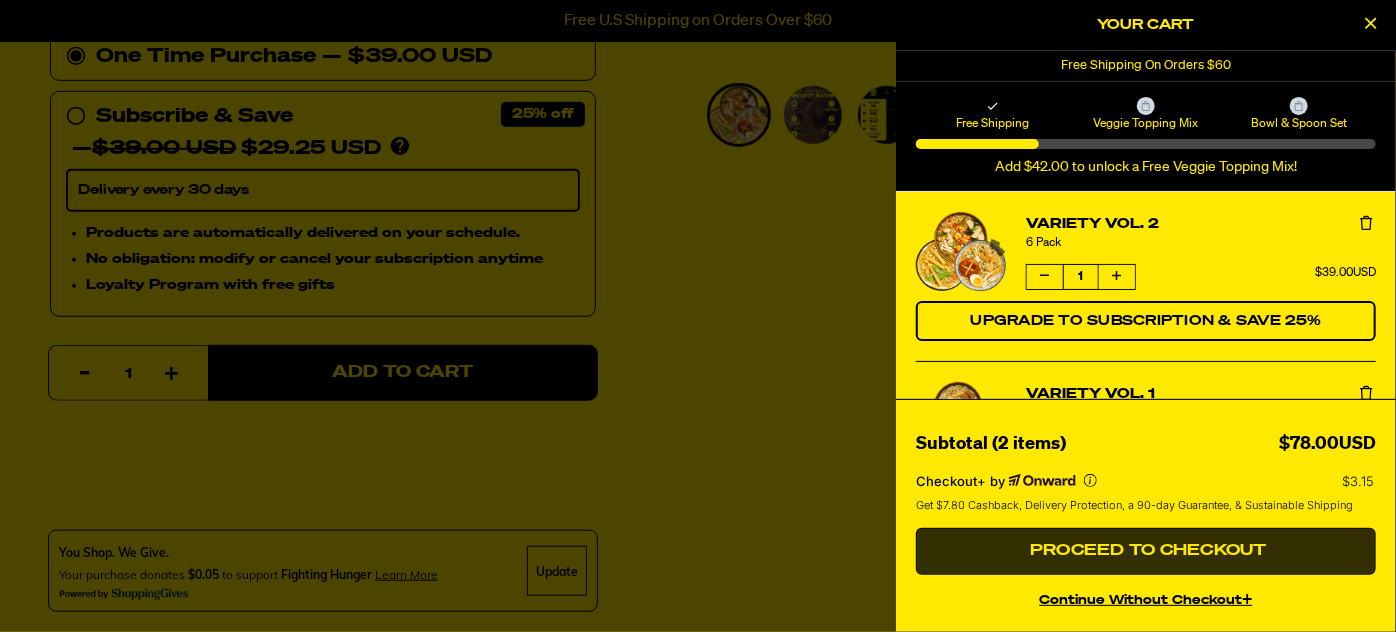click on "Proceed to Checkout" at bounding box center (1146, 552) 